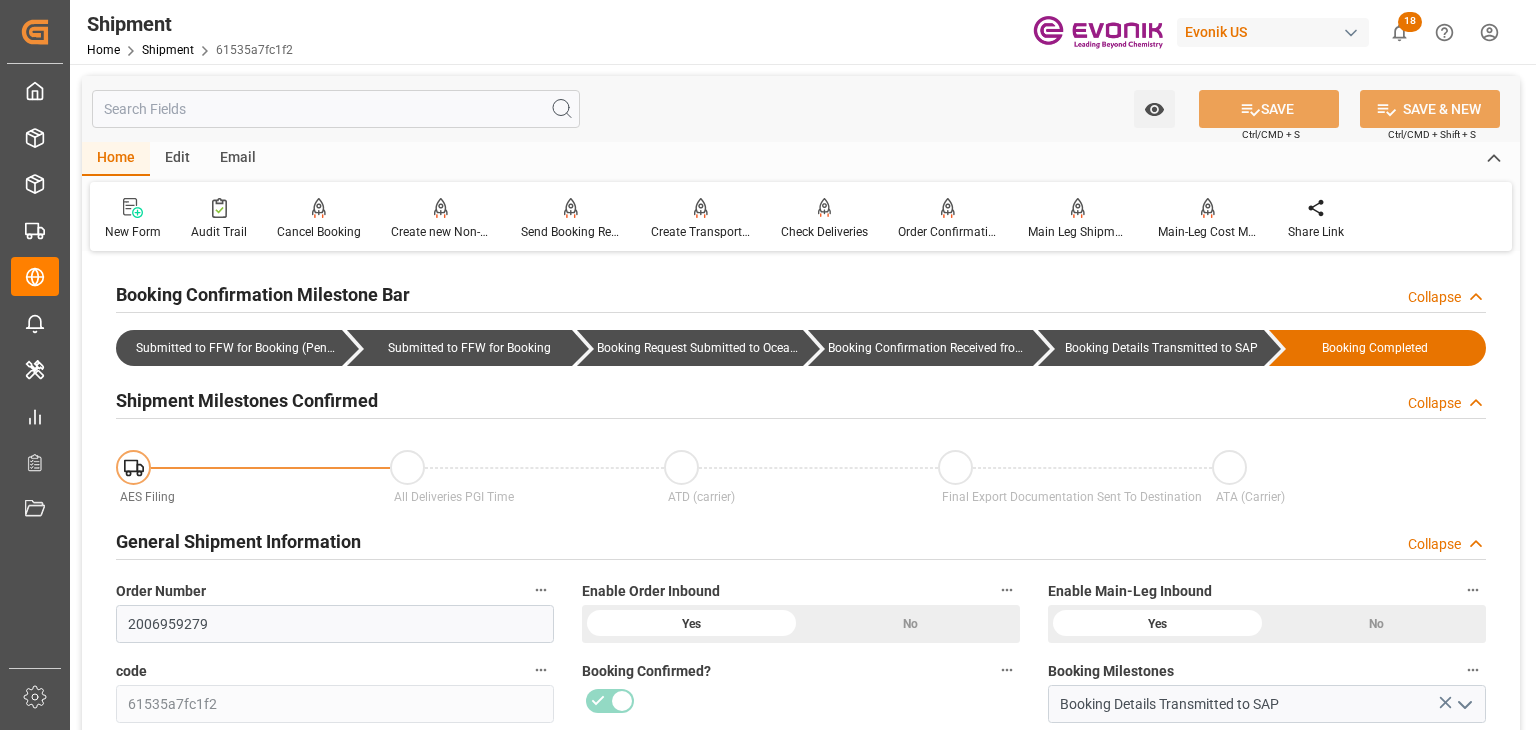 scroll, scrollTop: 0, scrollLeft: 0, axis: both 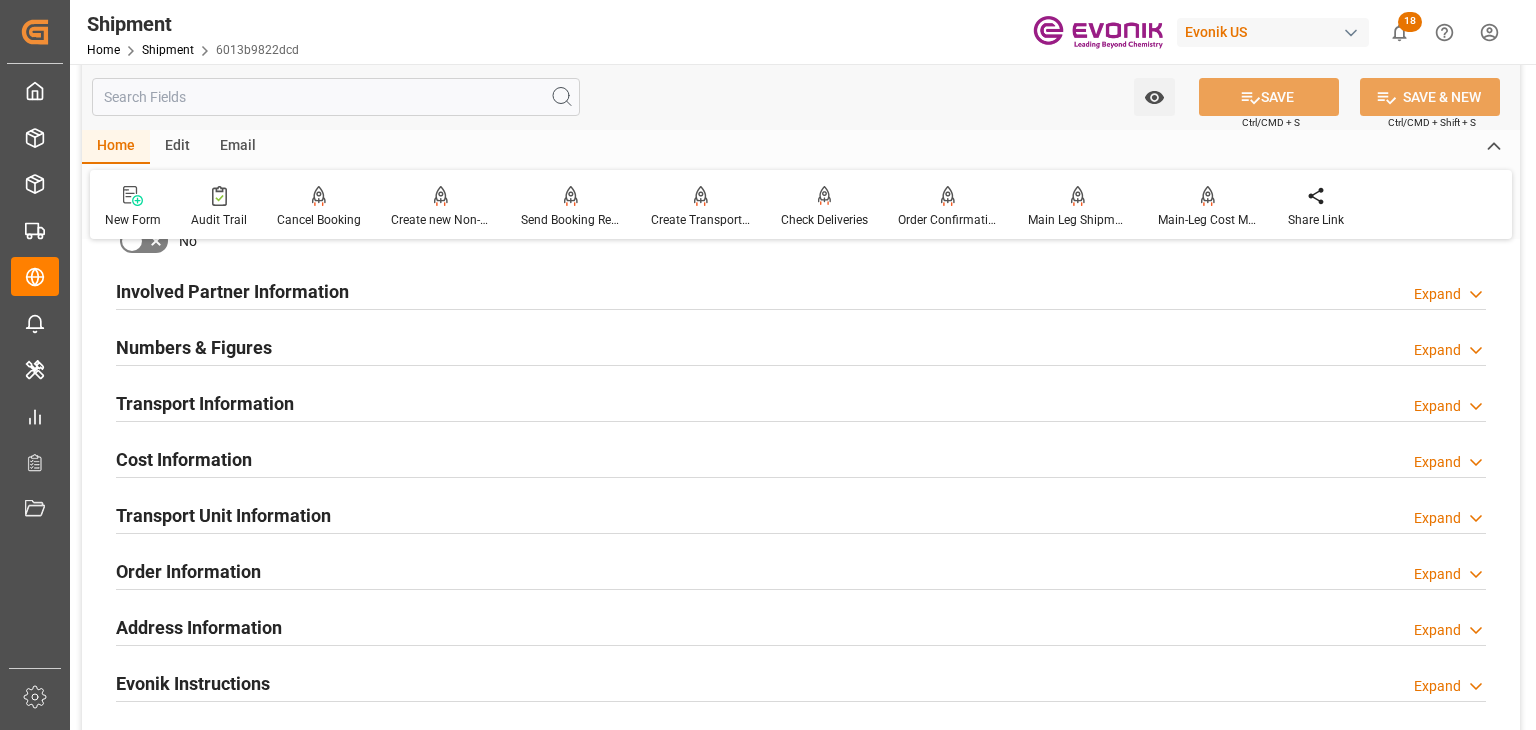 click on "Order Information" at bounding box center (188, 571) 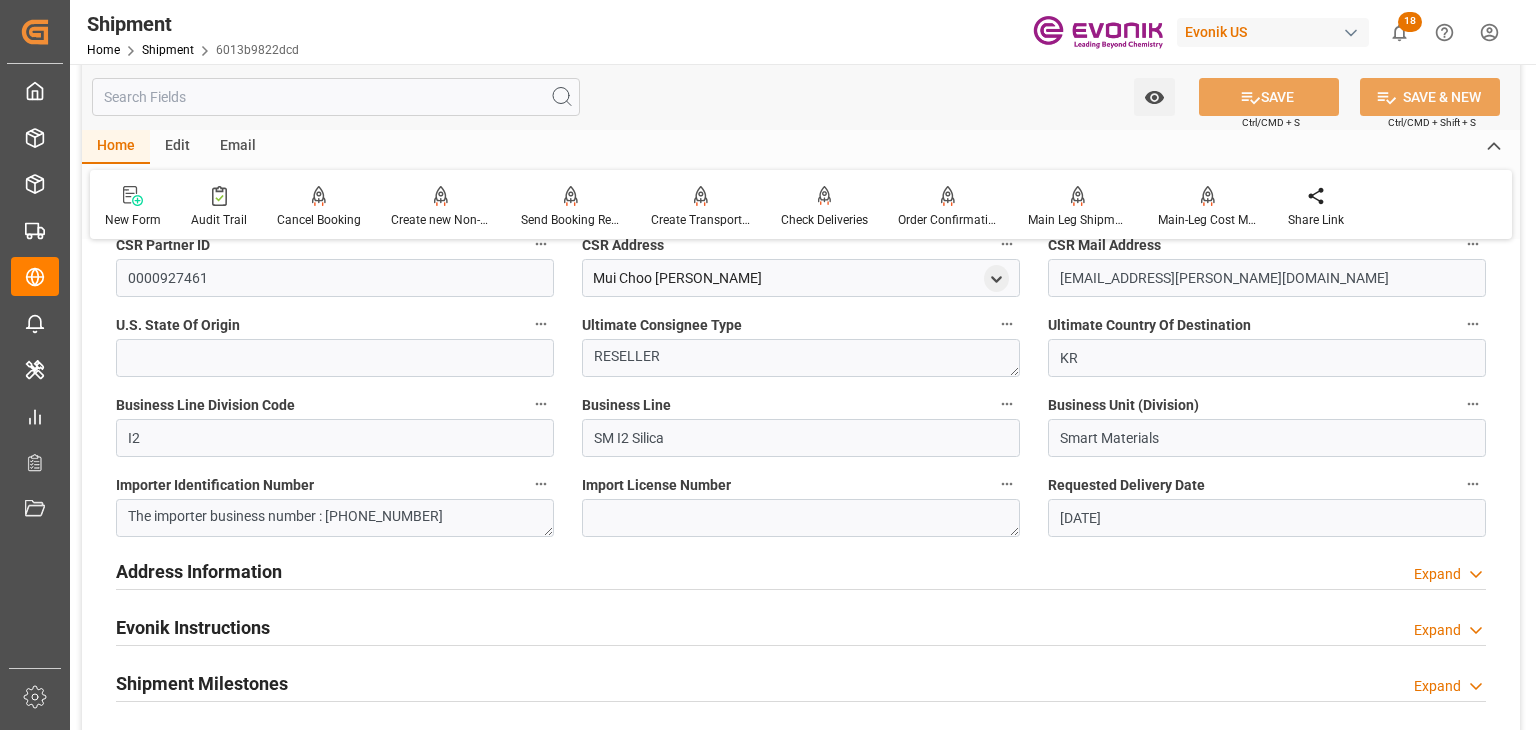 scroll, scrollTop: 1700, scrollLeft: 0, axis: vertical 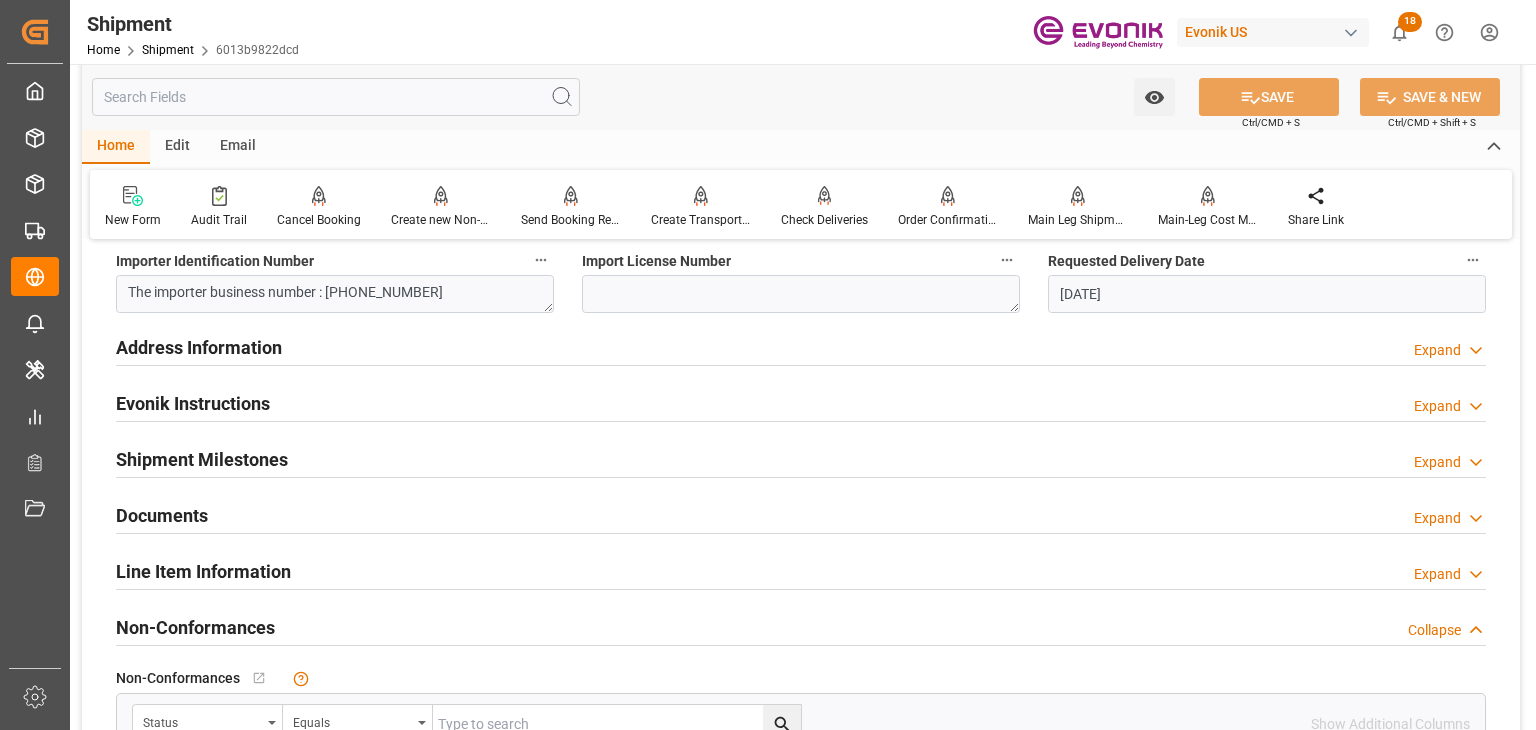 click on "Evonik Instructions" at bounding box center (193, 403) 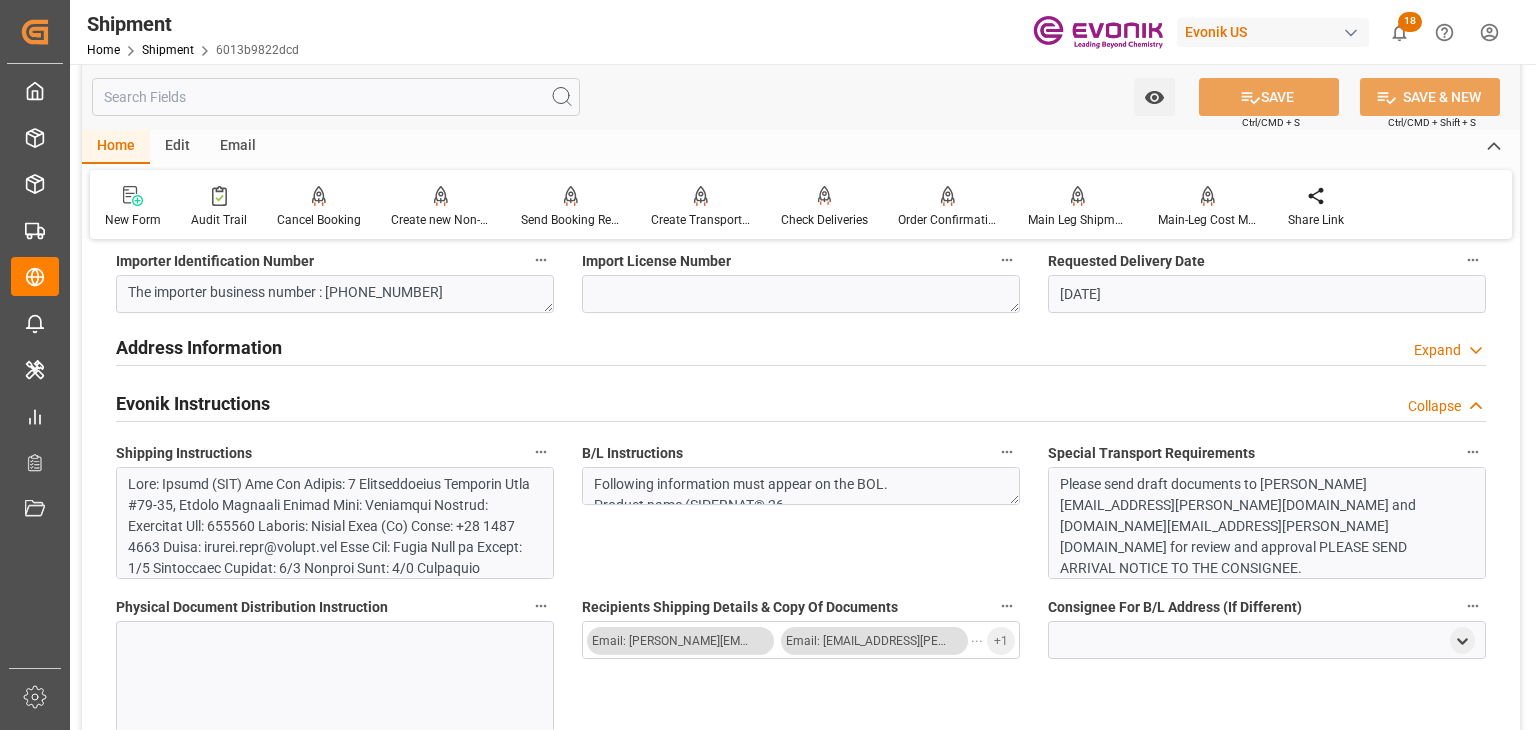 click at bounding box center [329, 894] 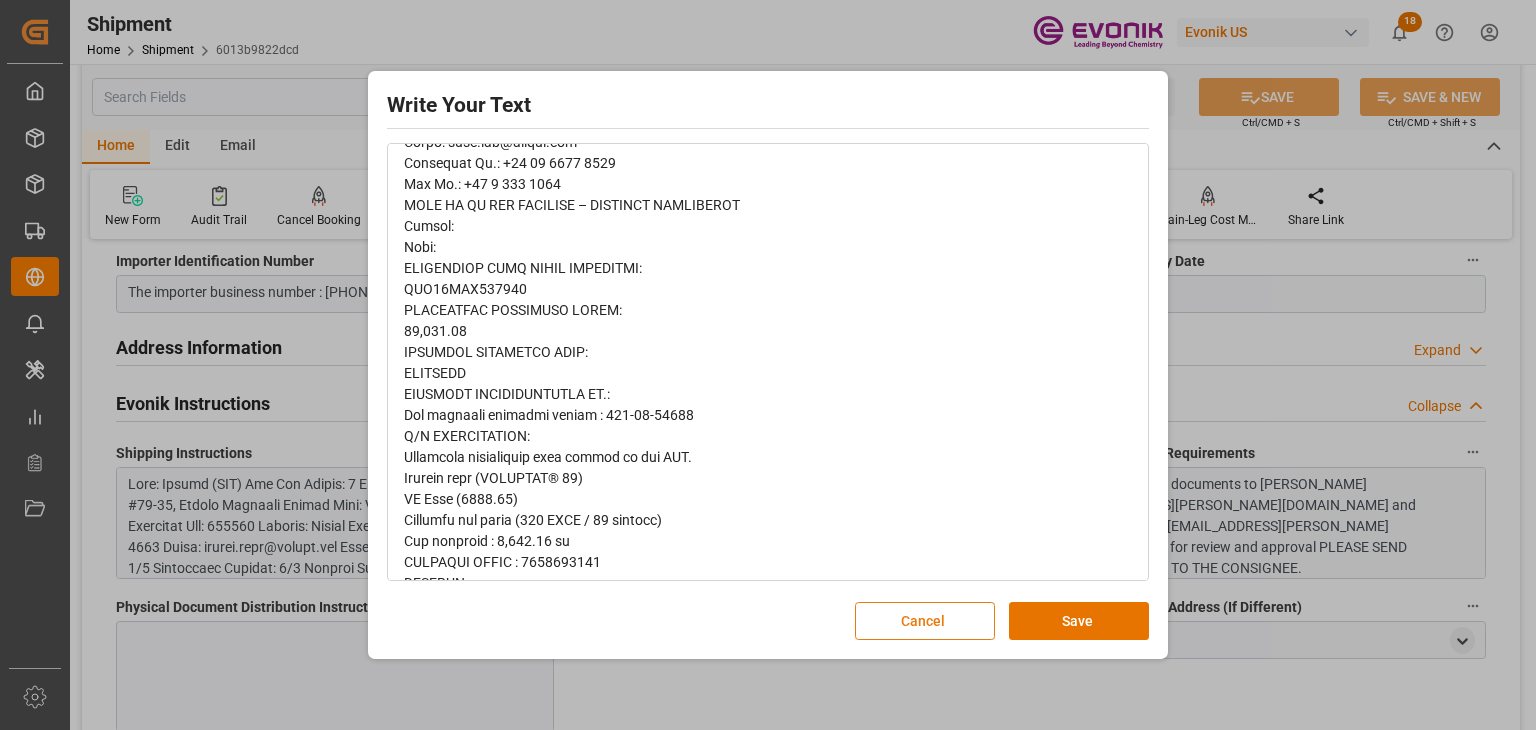 scroll, scrollTop: 912, scrollLeft: 0, axis: vertical 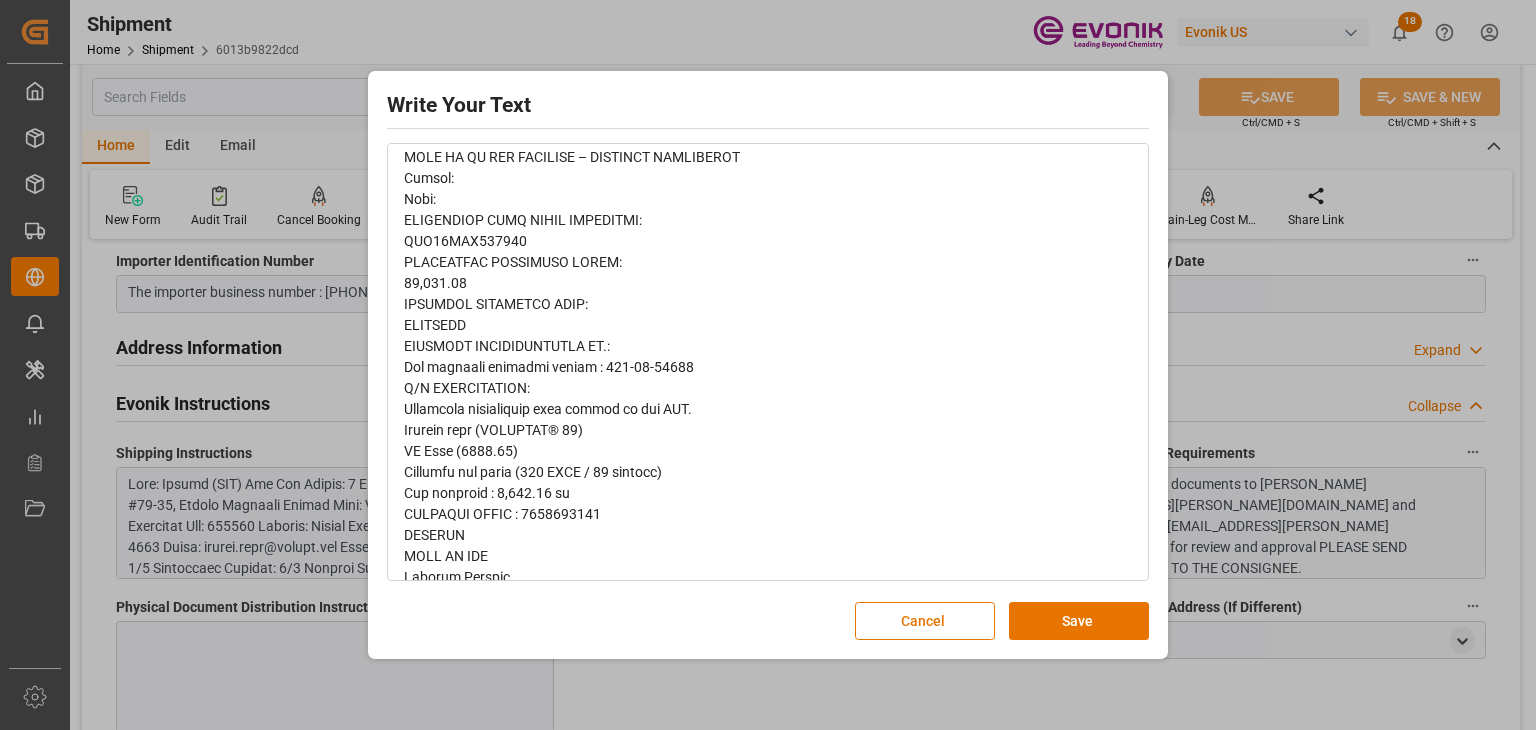 drag, startPoint x: 890, startPoint y: 625, endPoint x: 777, endPoint y: 529, distance: 148.27339 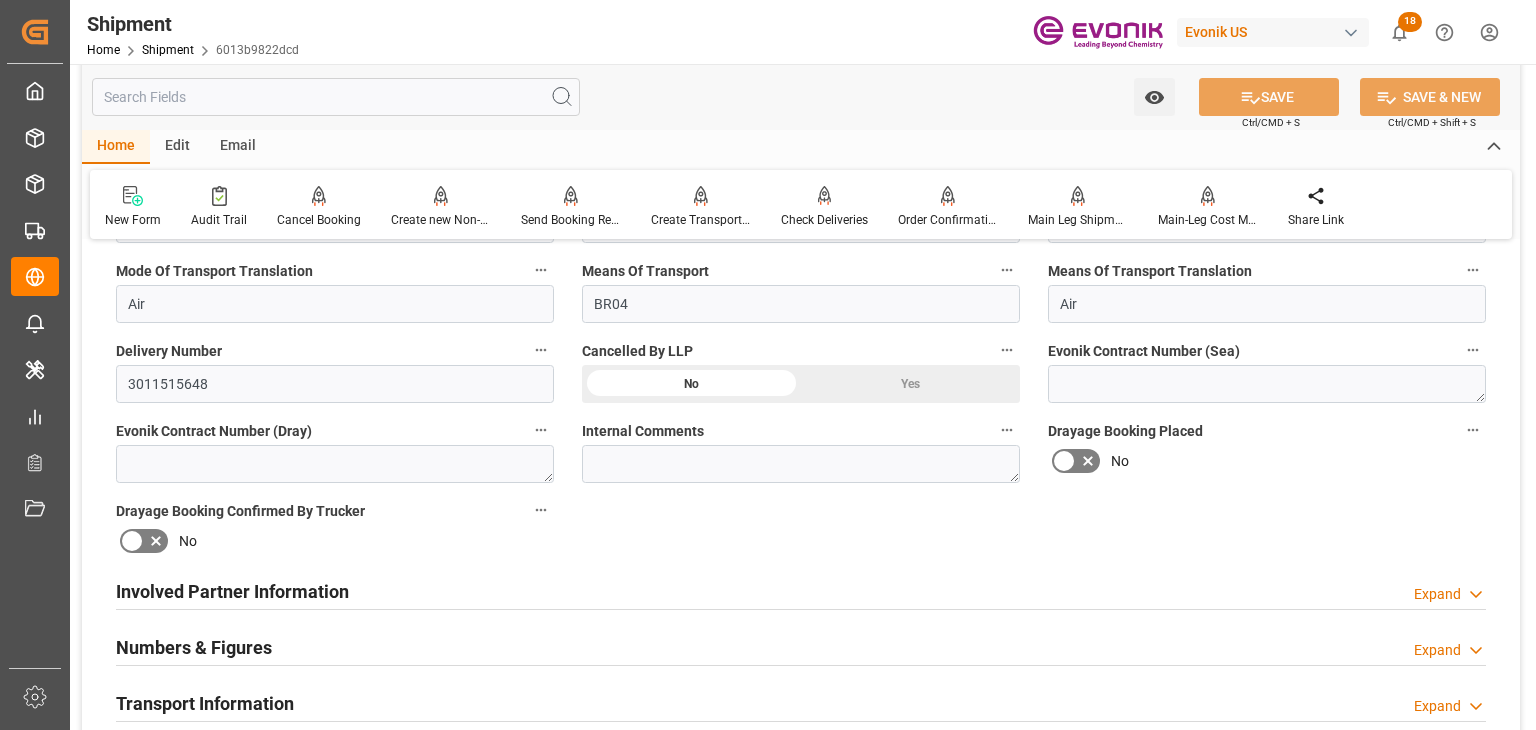 scroll, scrollTop: 600, scrollLeft: 0, axis: vertical 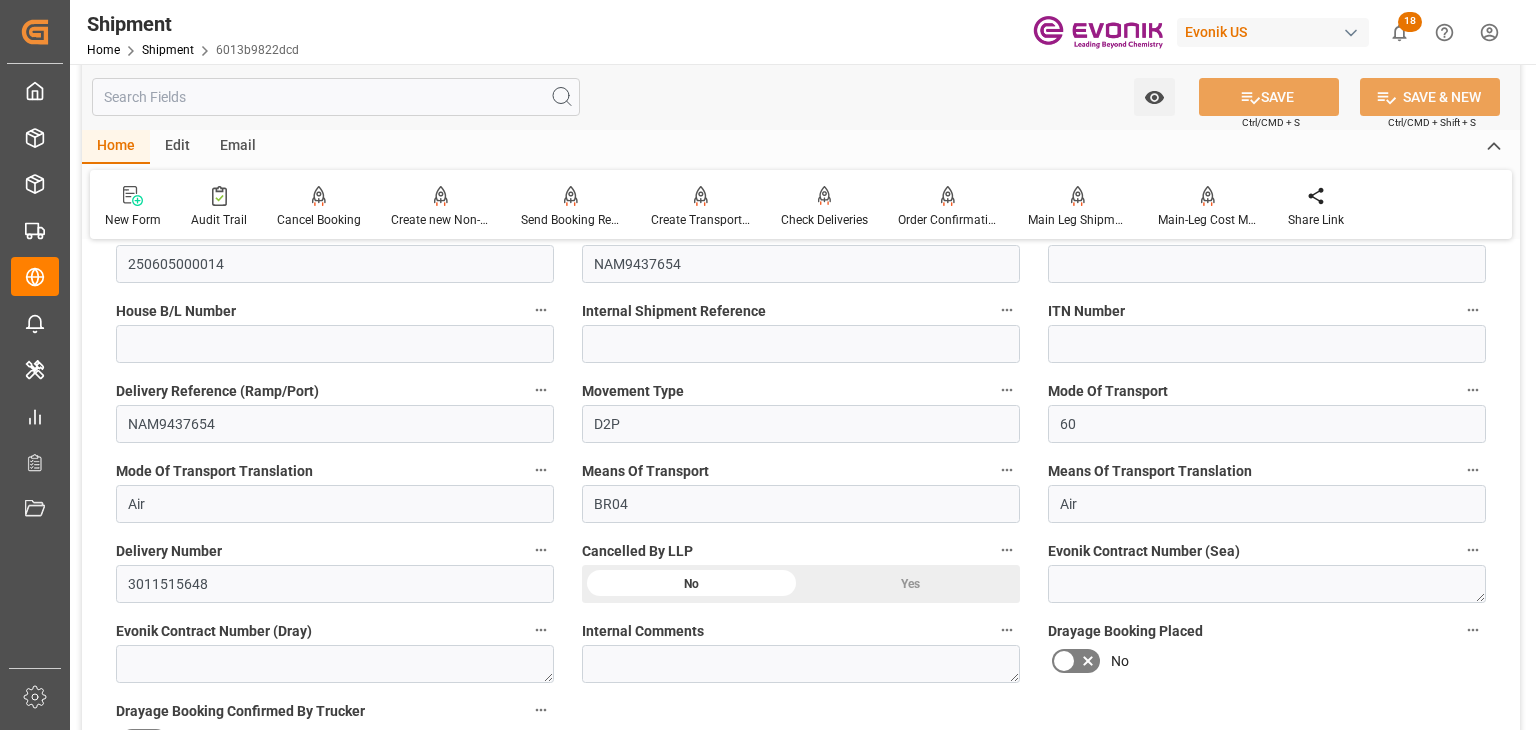 click 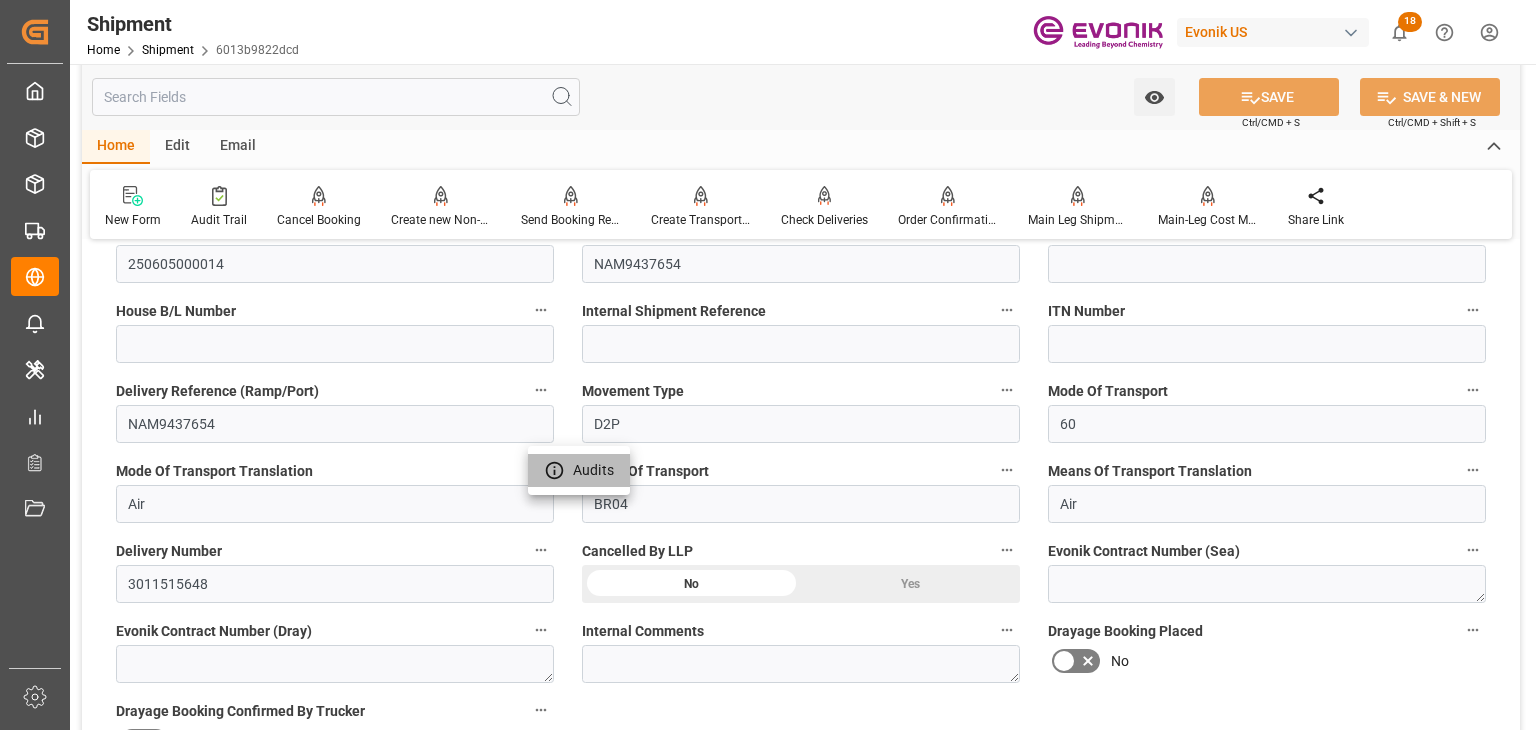 click on "Audits" at bounding box center [579, 470] 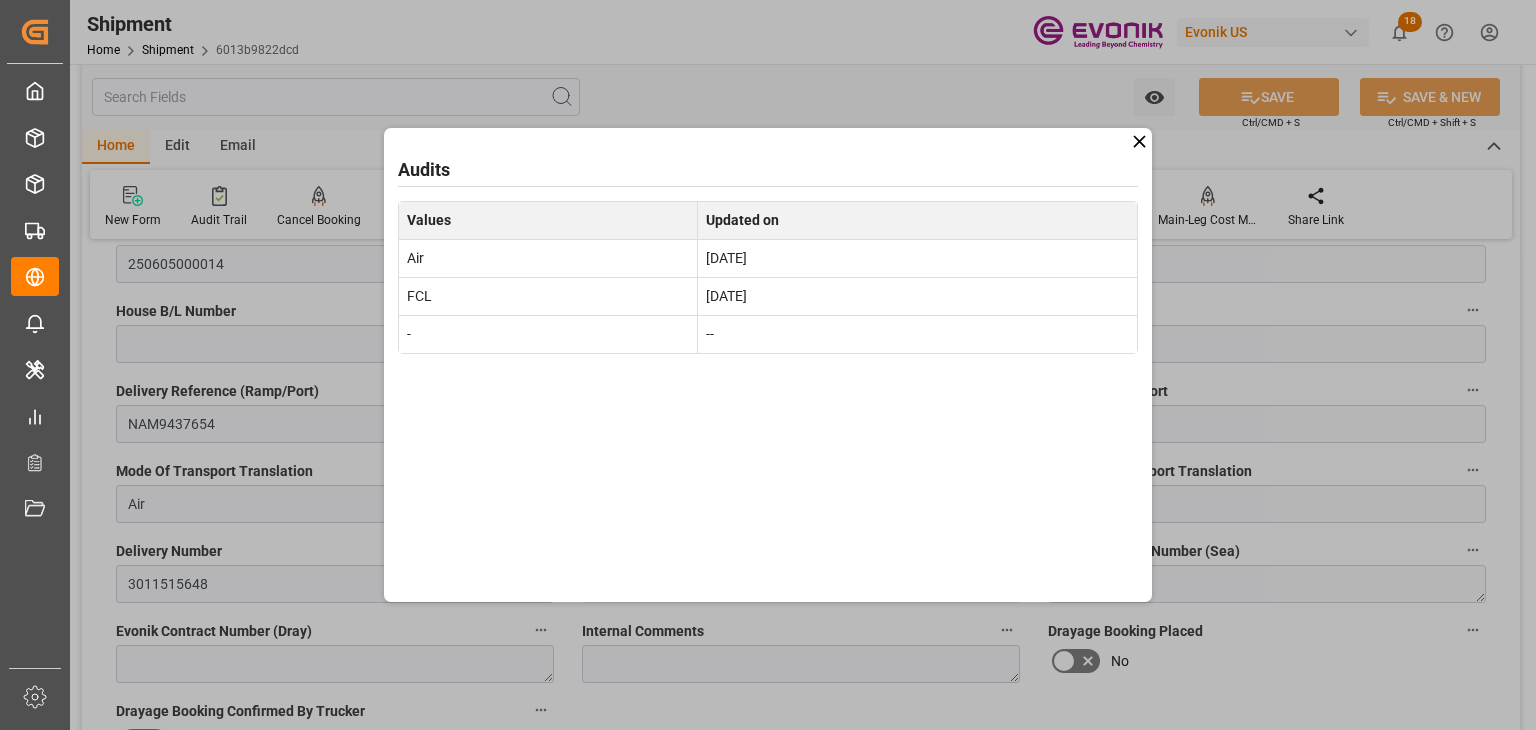 click 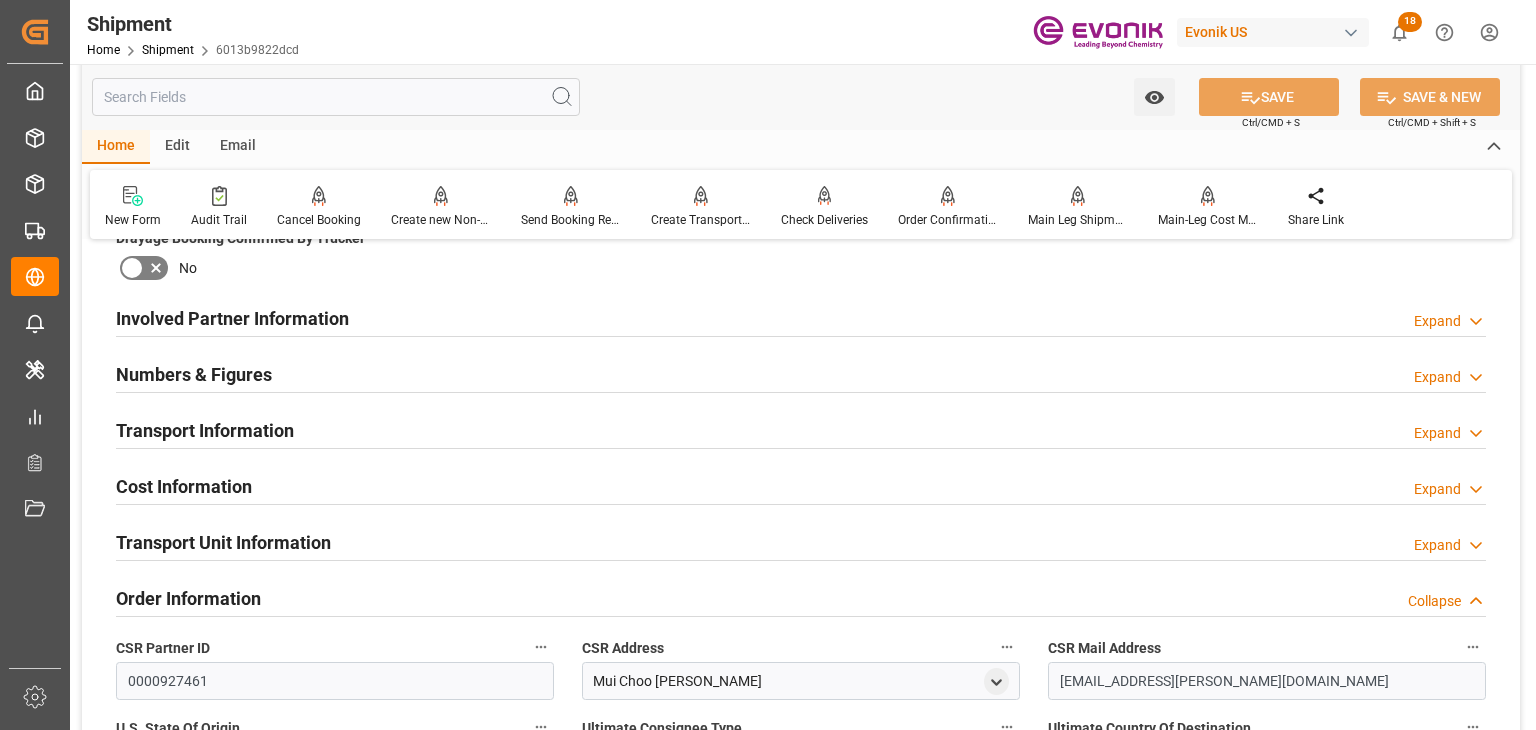 scroll, scrollTop: 1200, scrollLeft: 0, axis: vertical 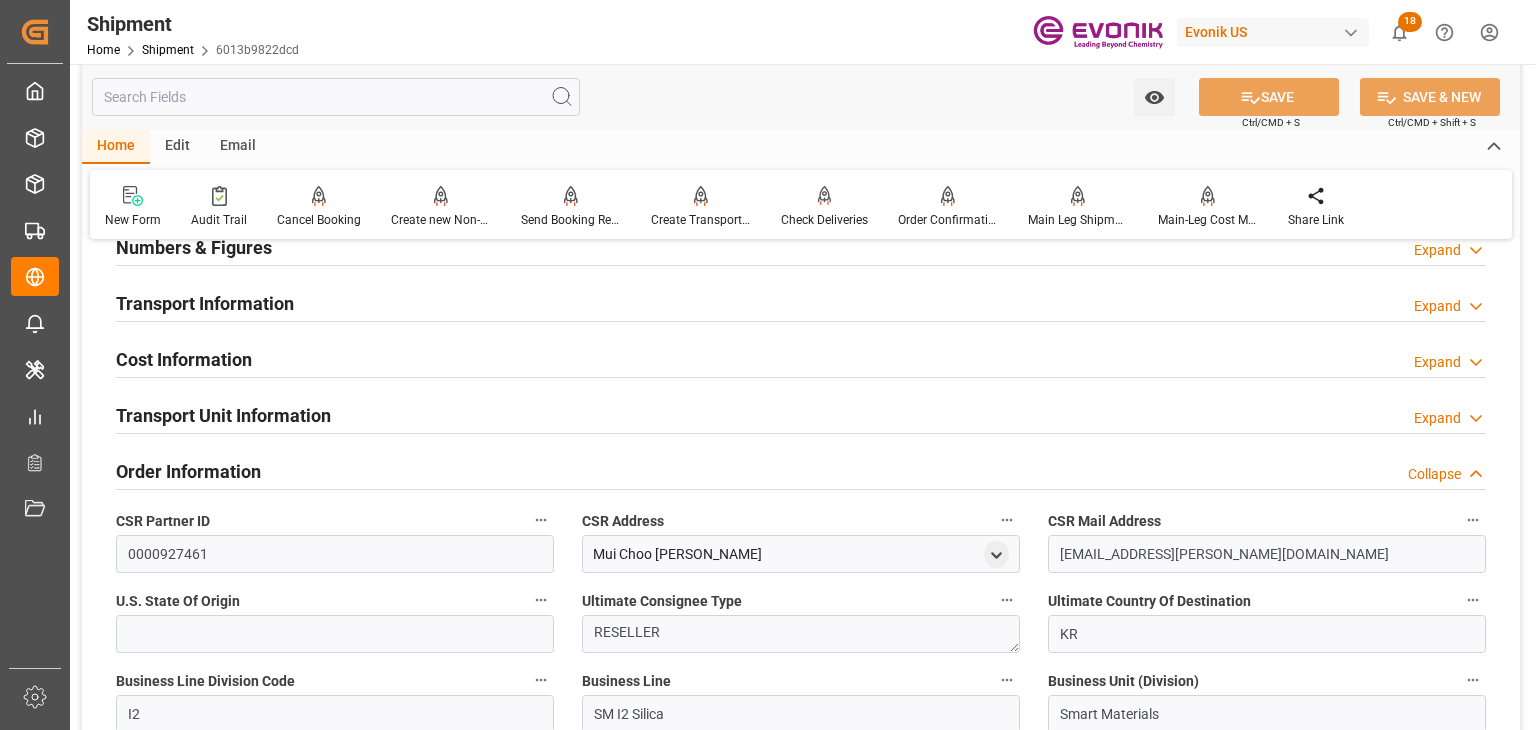 click on "Transport Information" at bounding box center [205, 303] 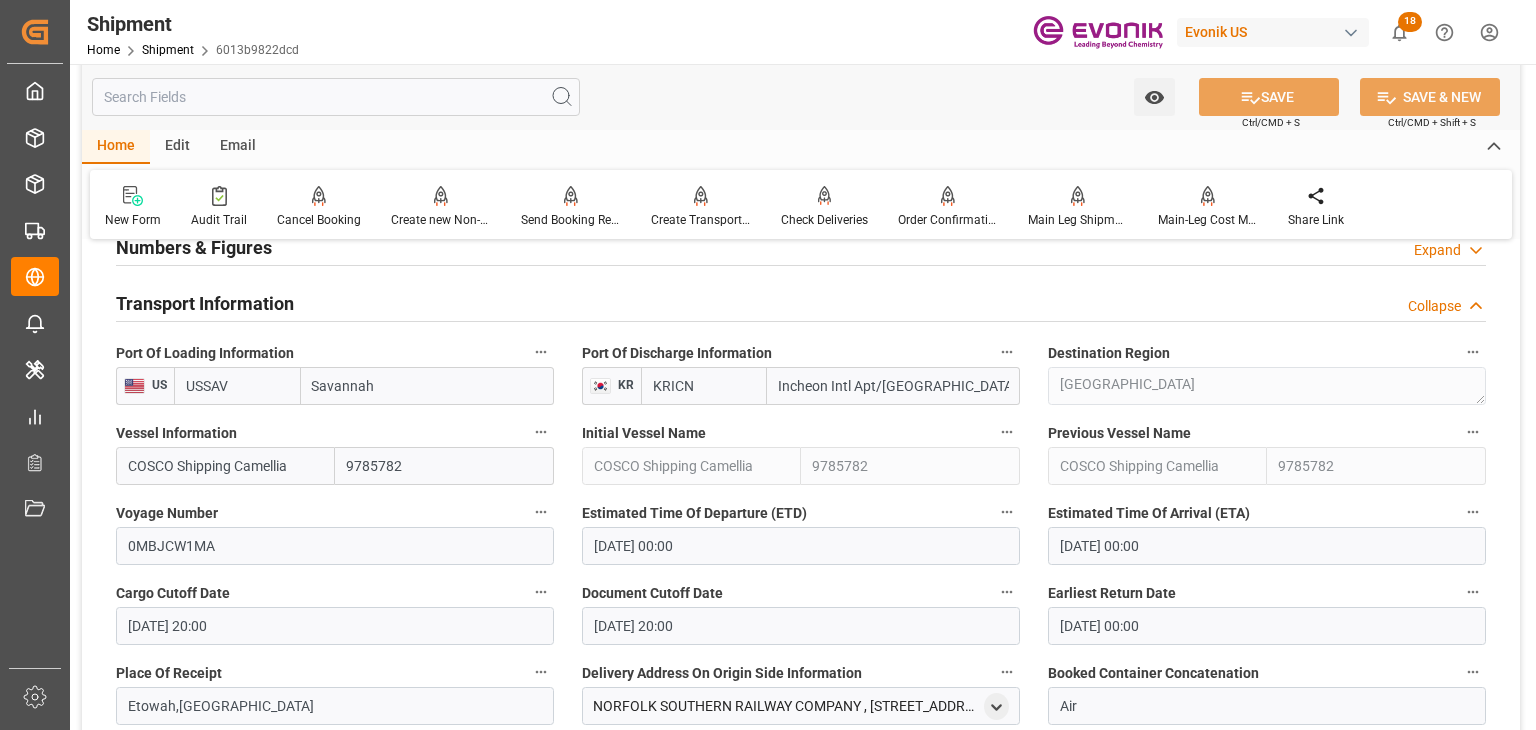 click on "Transport Information" at bounding box center [205, 303] 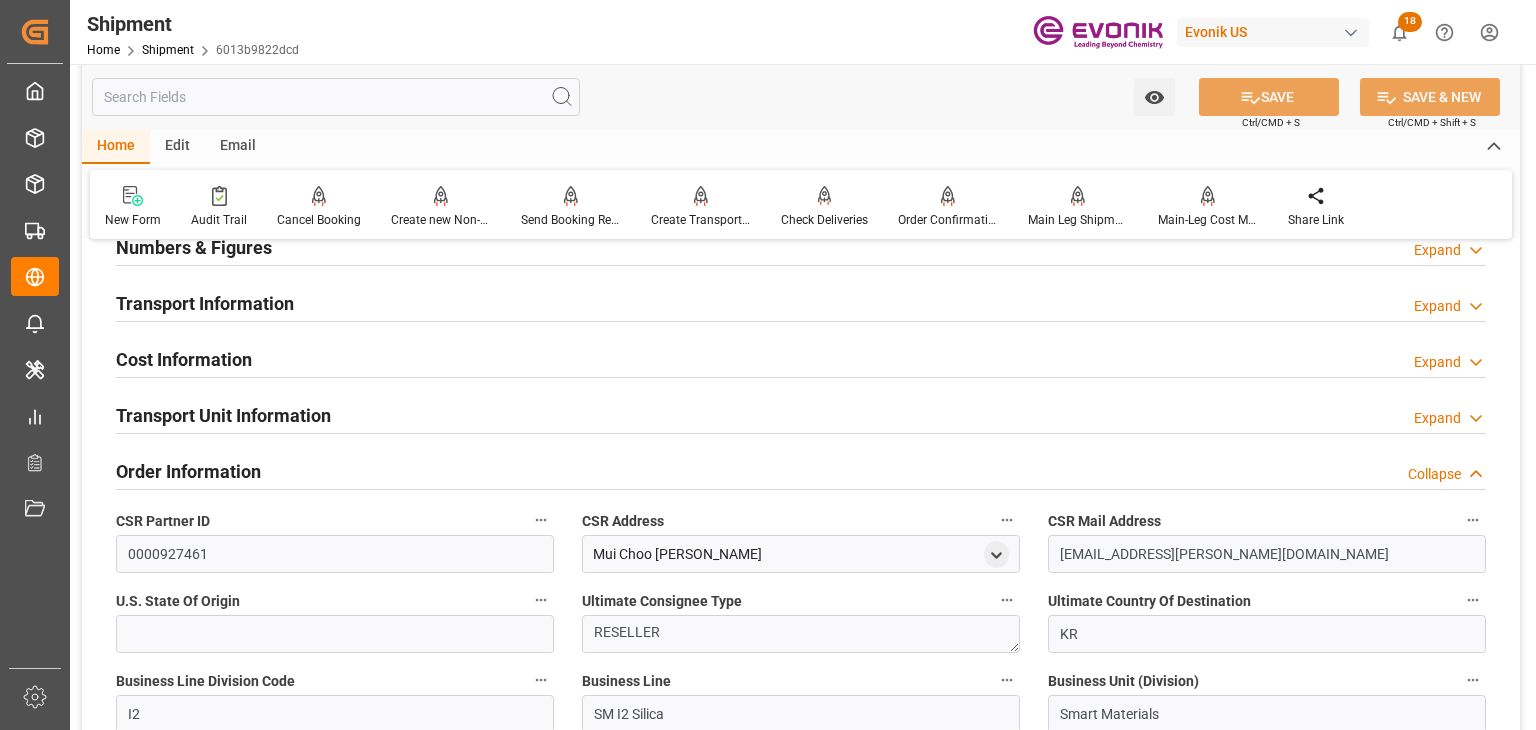 click on "Transport Unit Information" at bounding box center (223, 415) 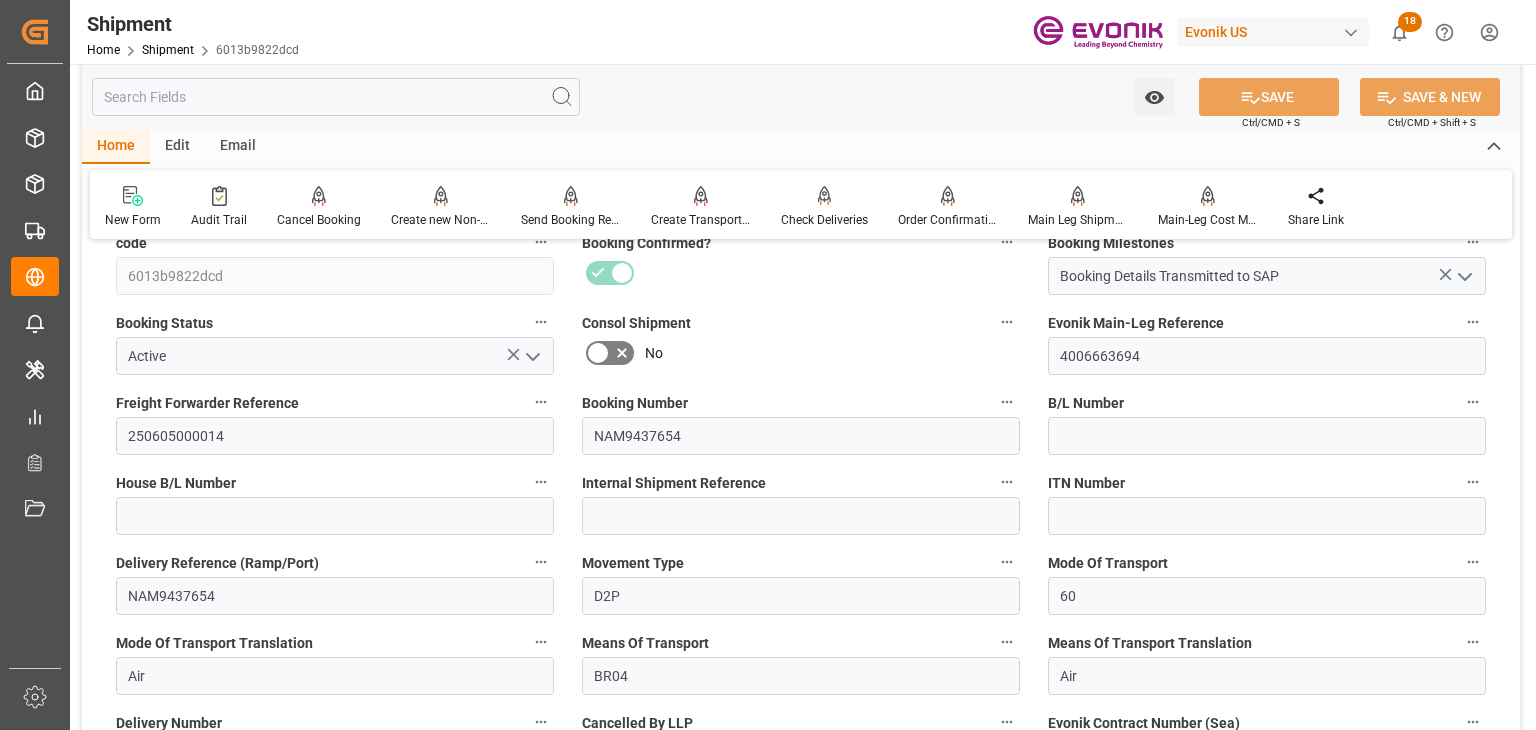 scroll, scrollTop: 200, scrollLeft: 0, axis: vertical 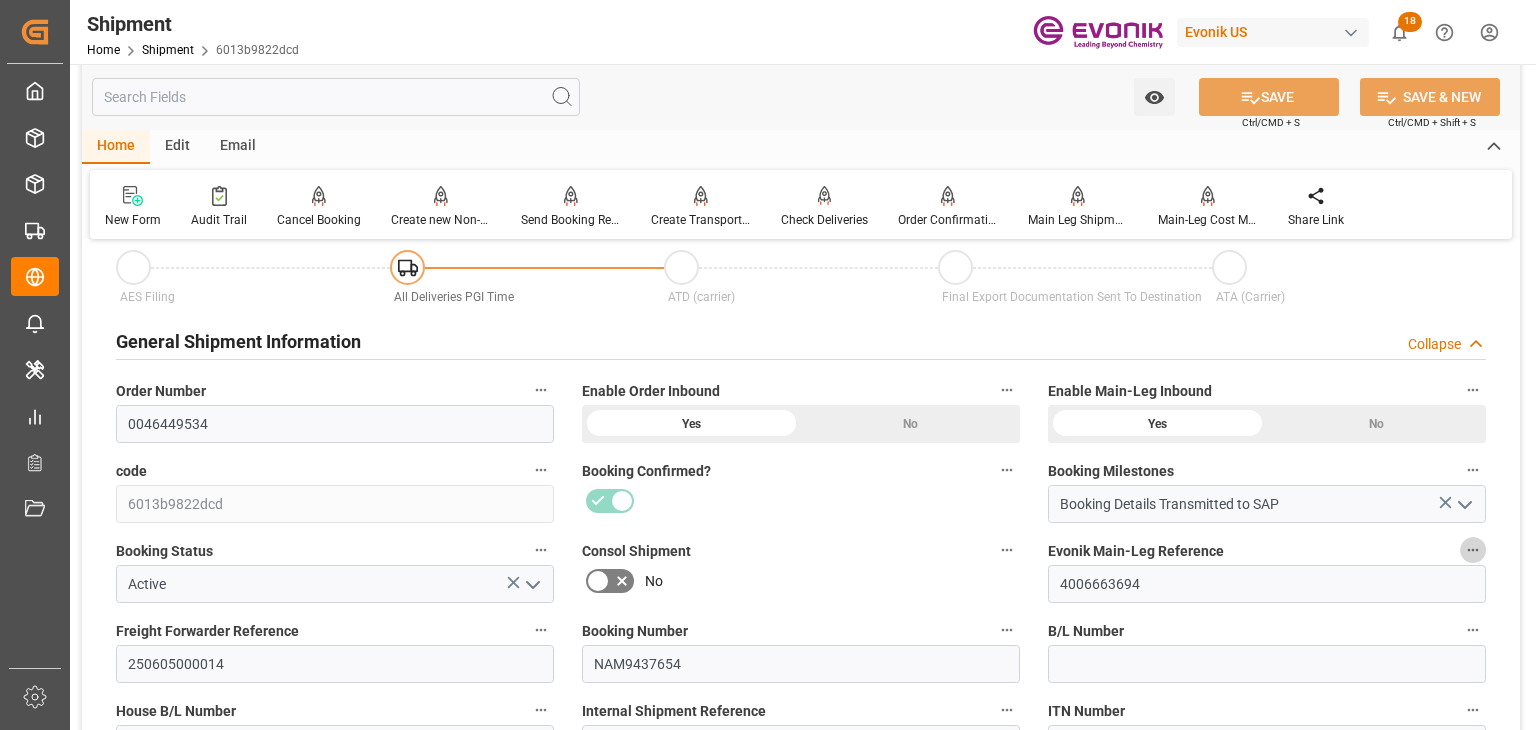 click 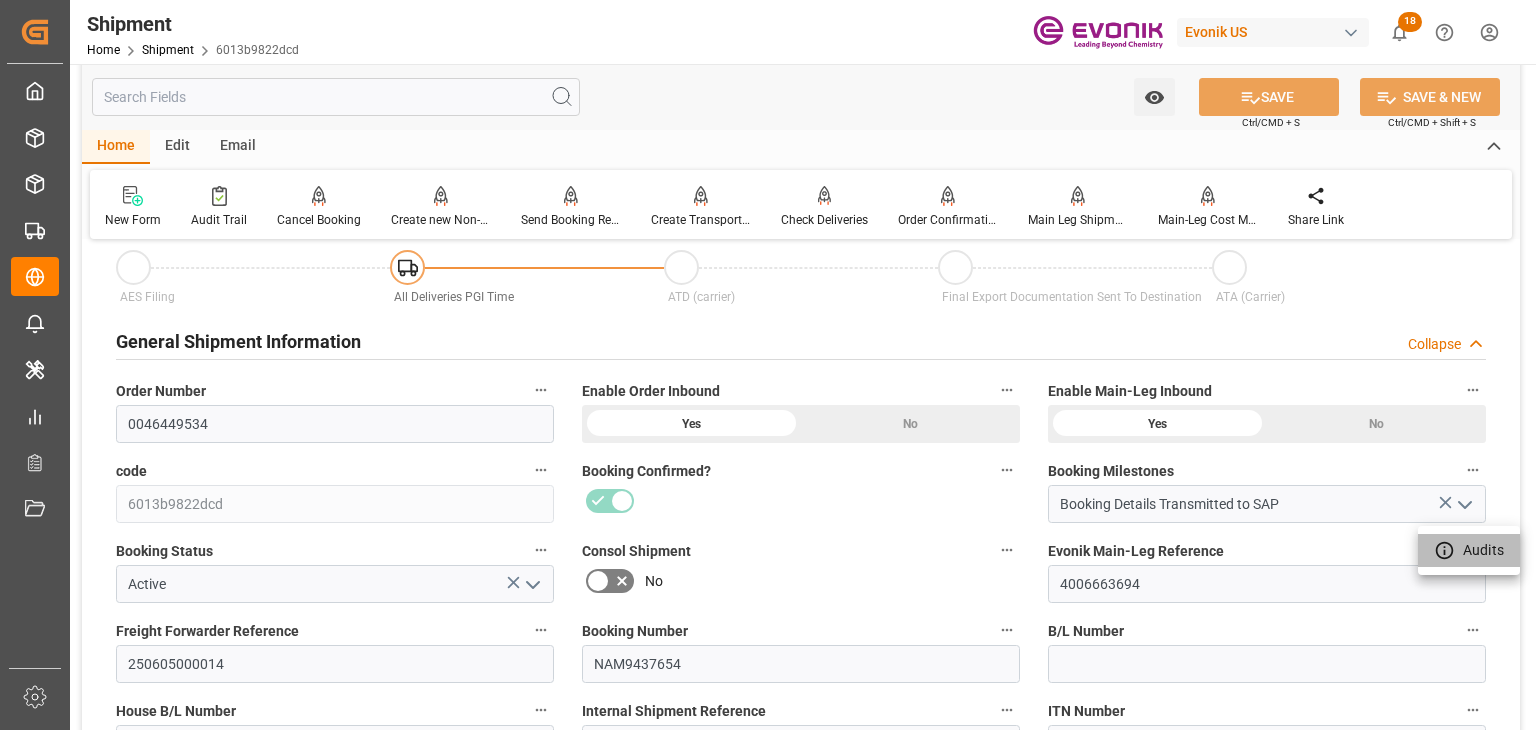 click on "Audits" at bounding box center (1469, 550) 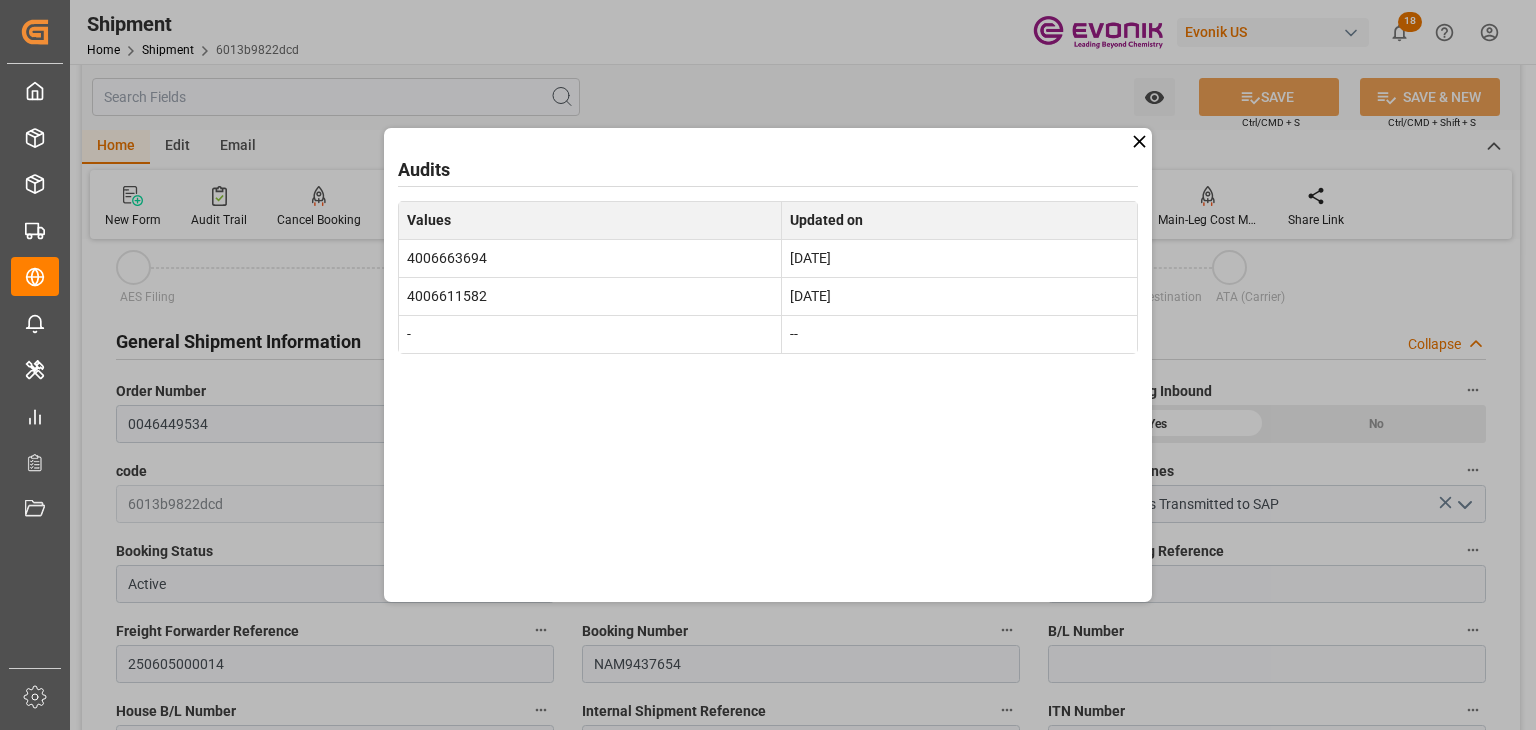 click 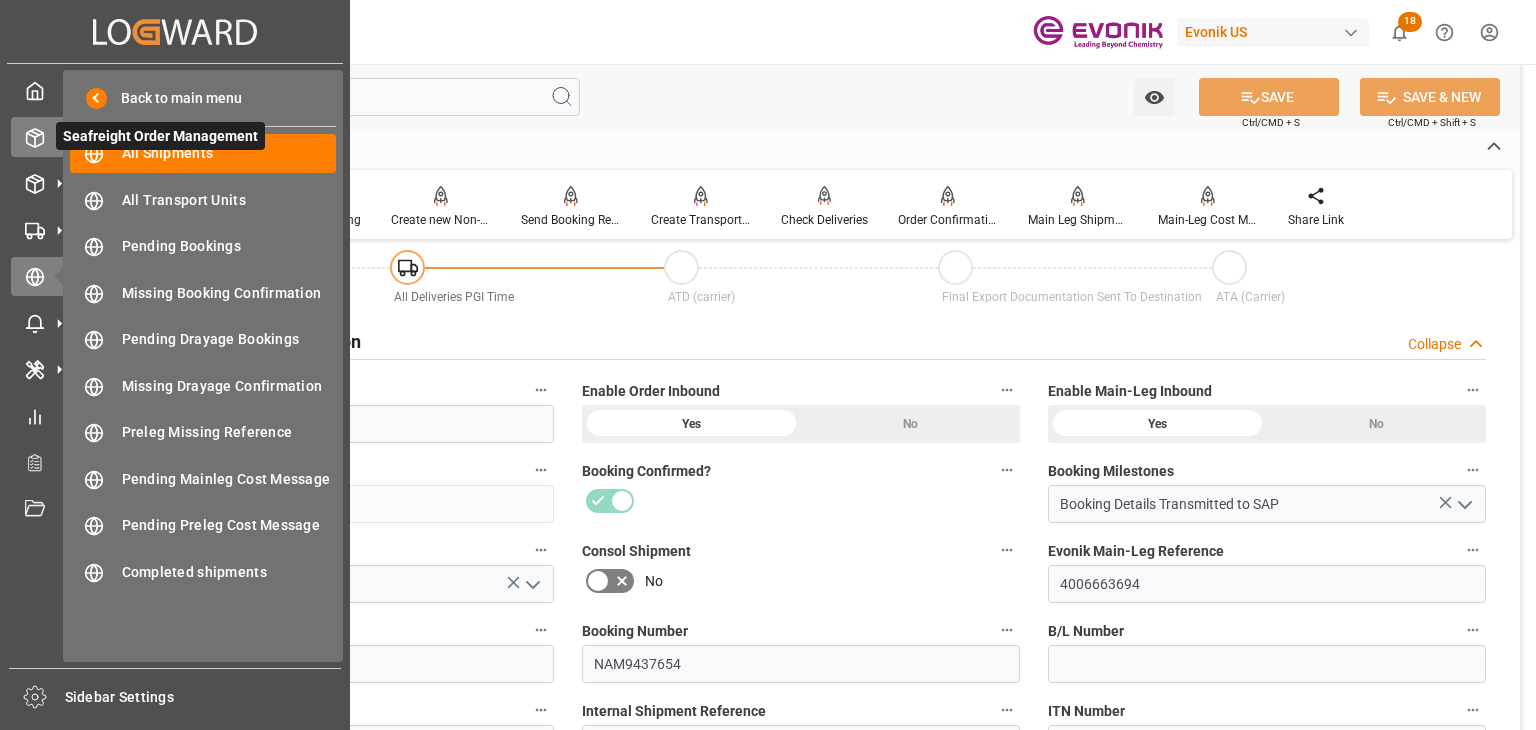 click on "Seafreight Order Management Seafreight Order Management" at bounding box center [175, 136] 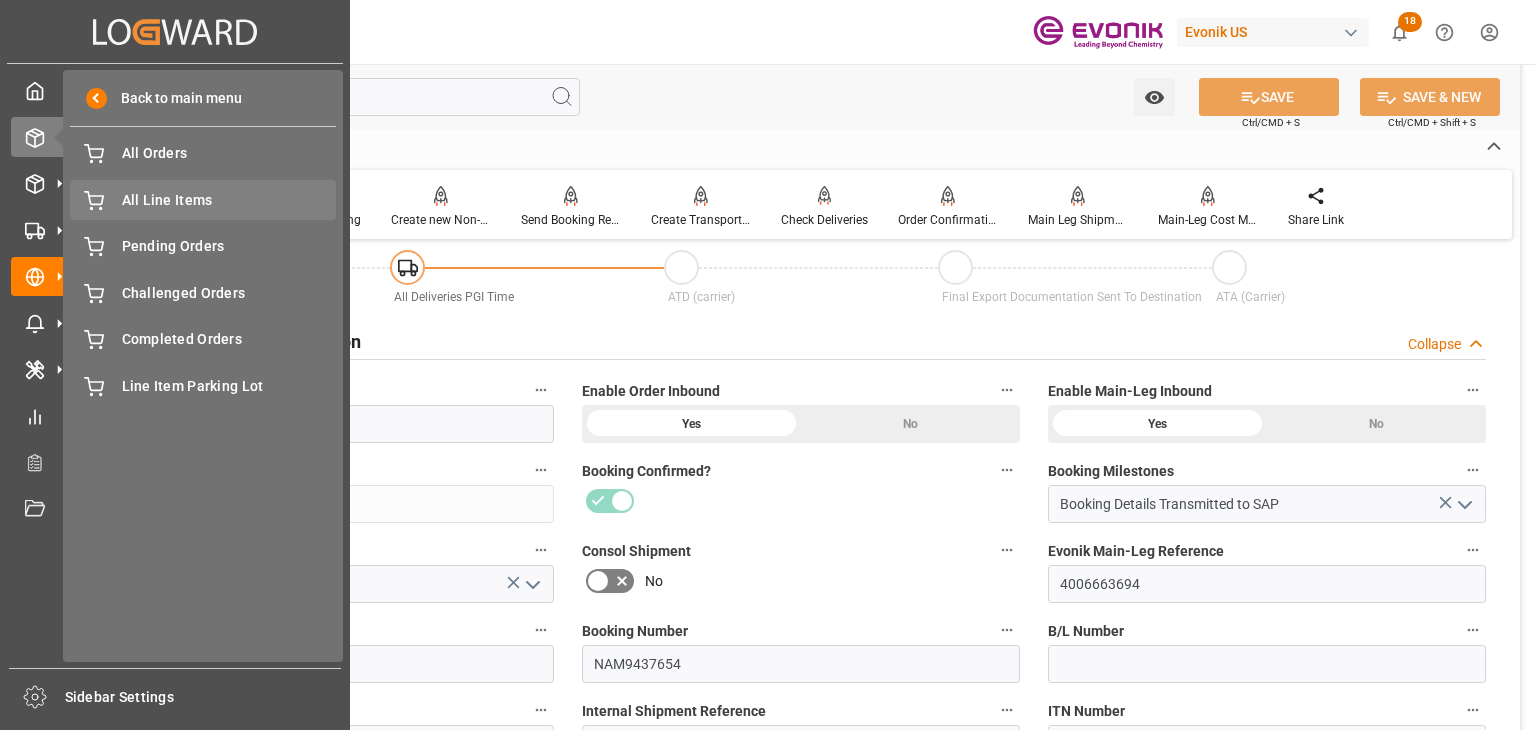 click on "All Line Items" at bounding box center (229, 200) 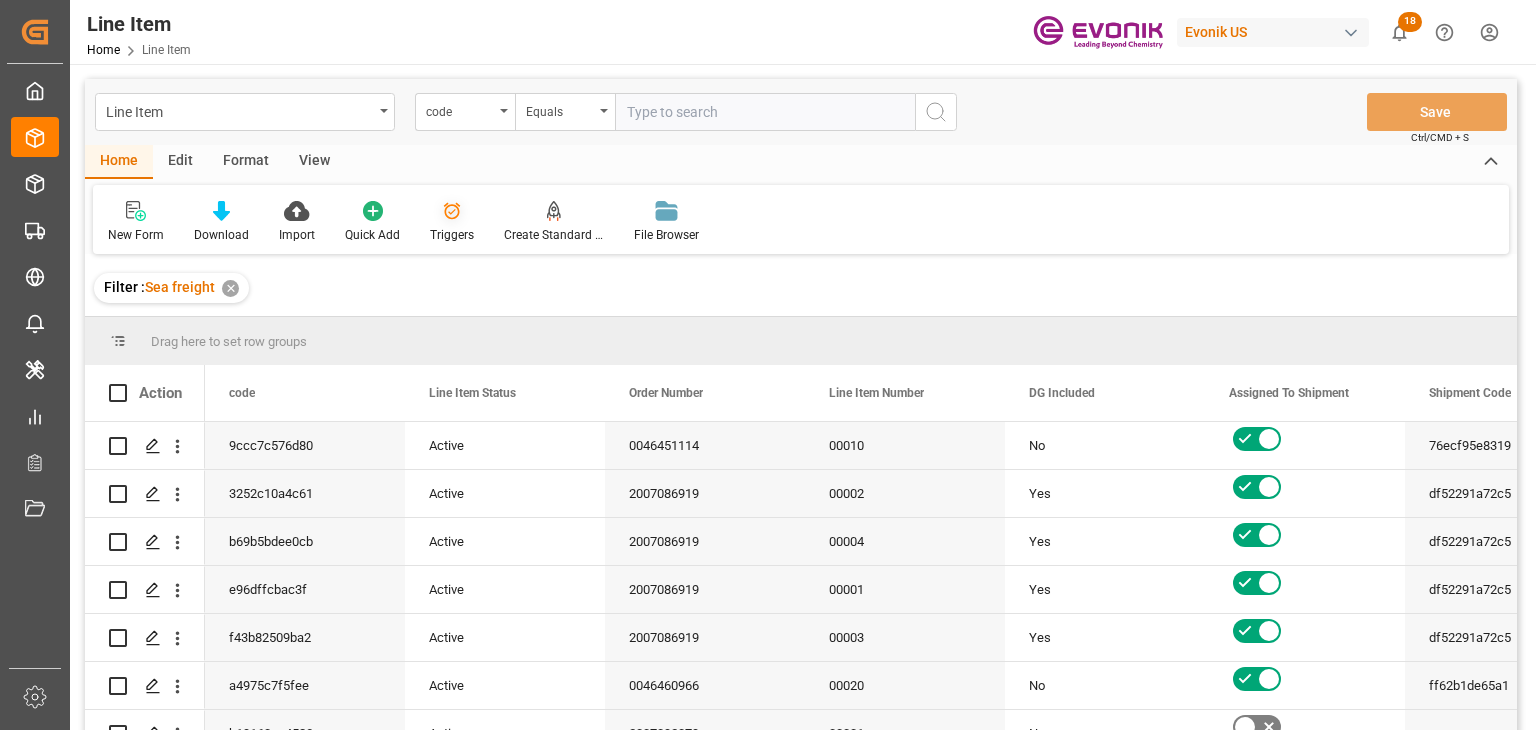 click on "Triggers" at bounding box center (452, 235) 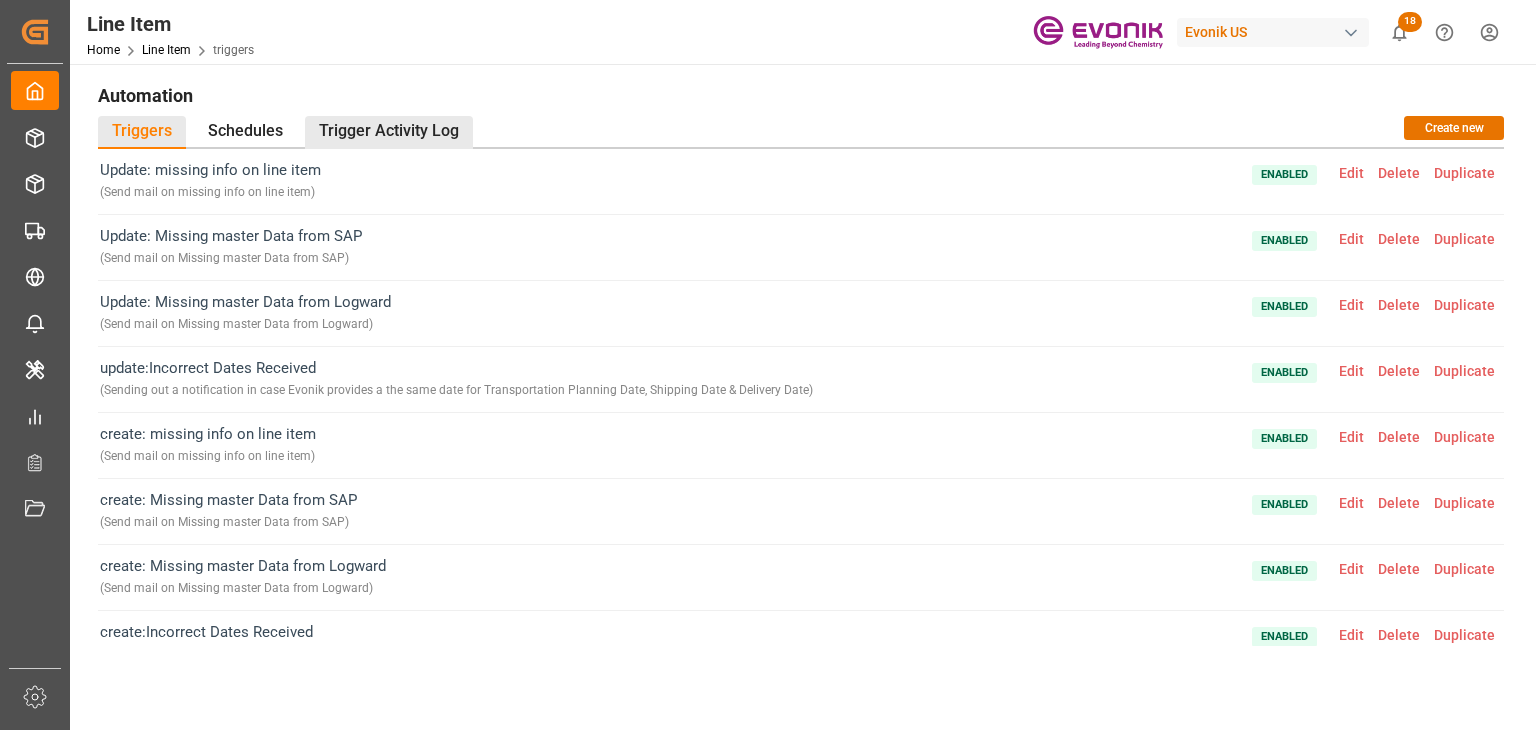 click on "Trigger Activity Log" at bounding box center (389, 132) 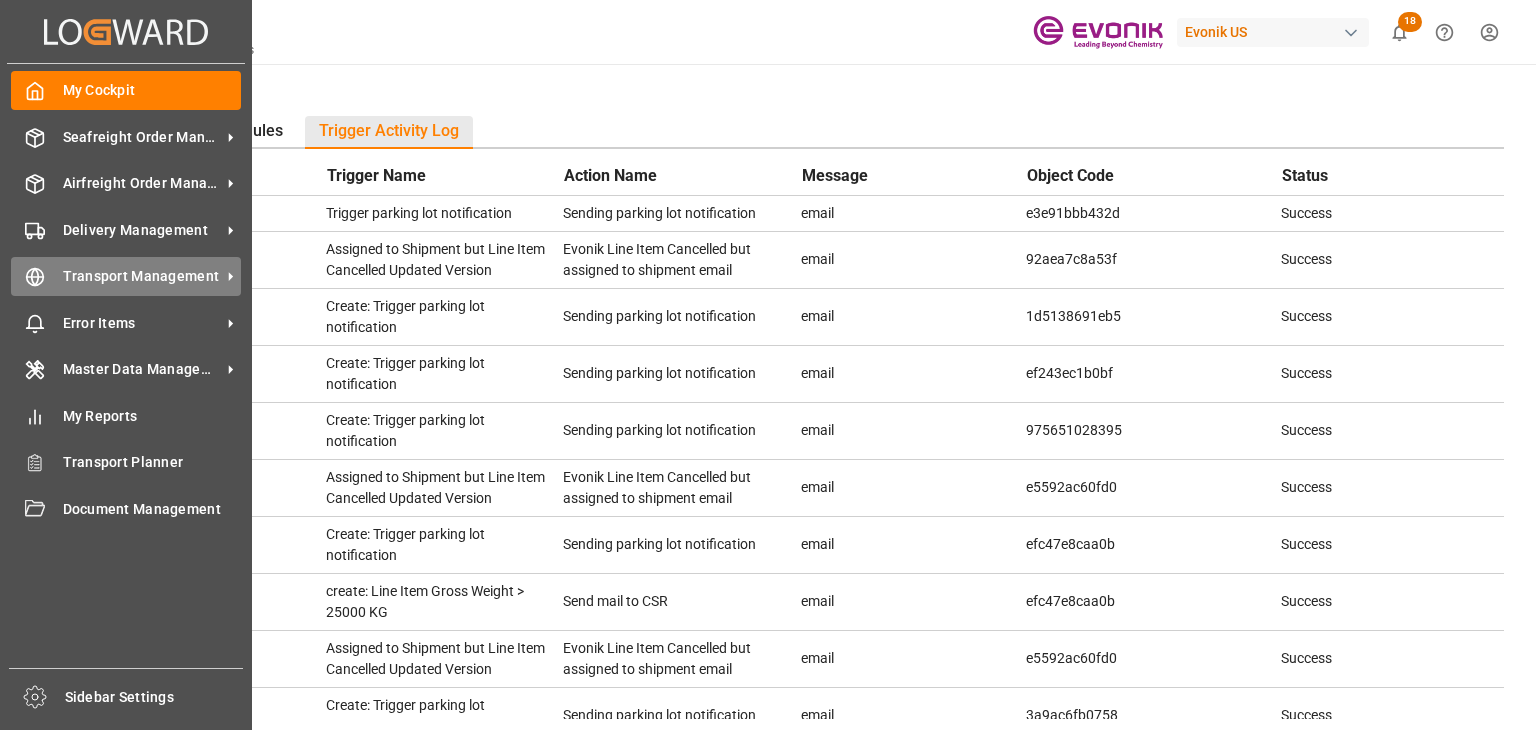click 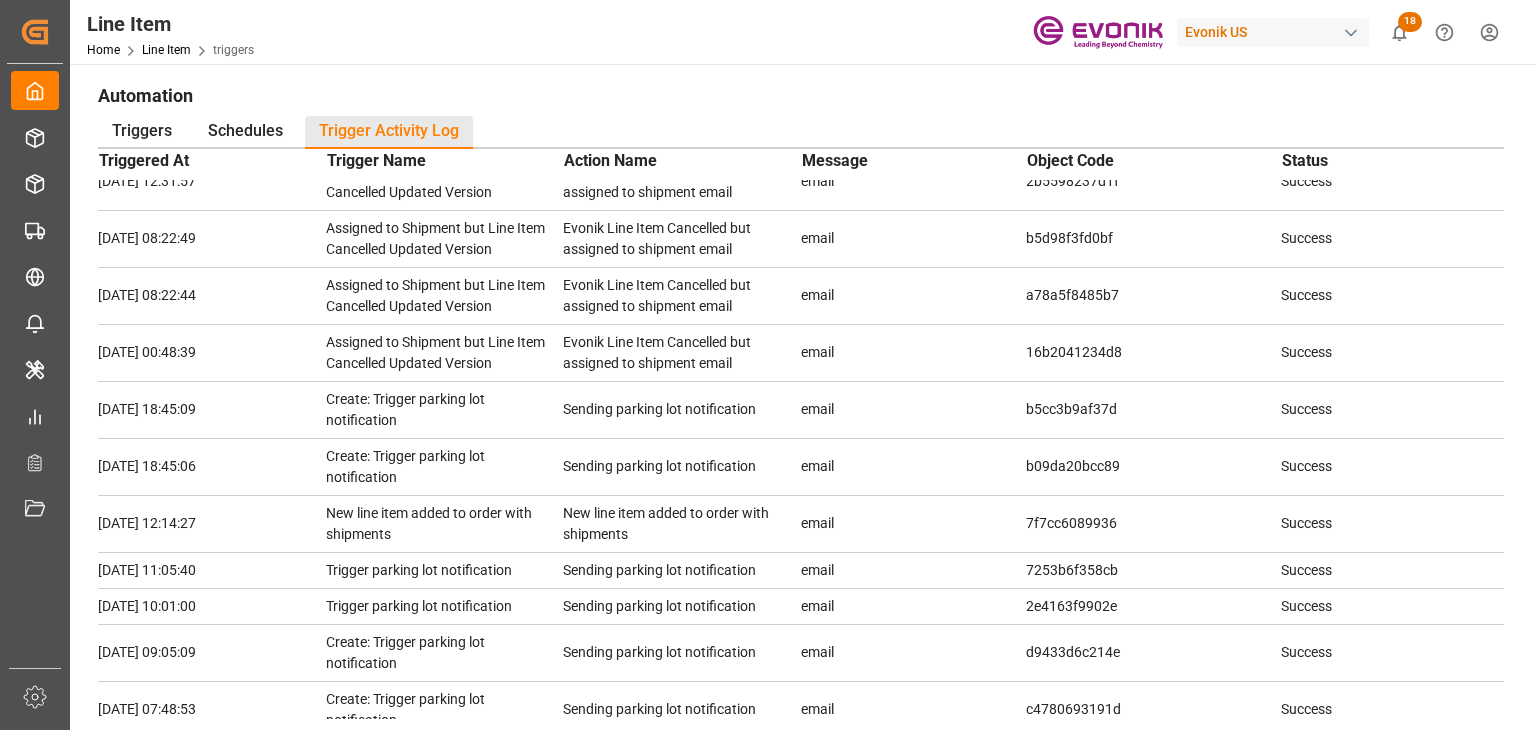 scroll, scrollTop: 4982, scrollLeft: 0, axis: vertical 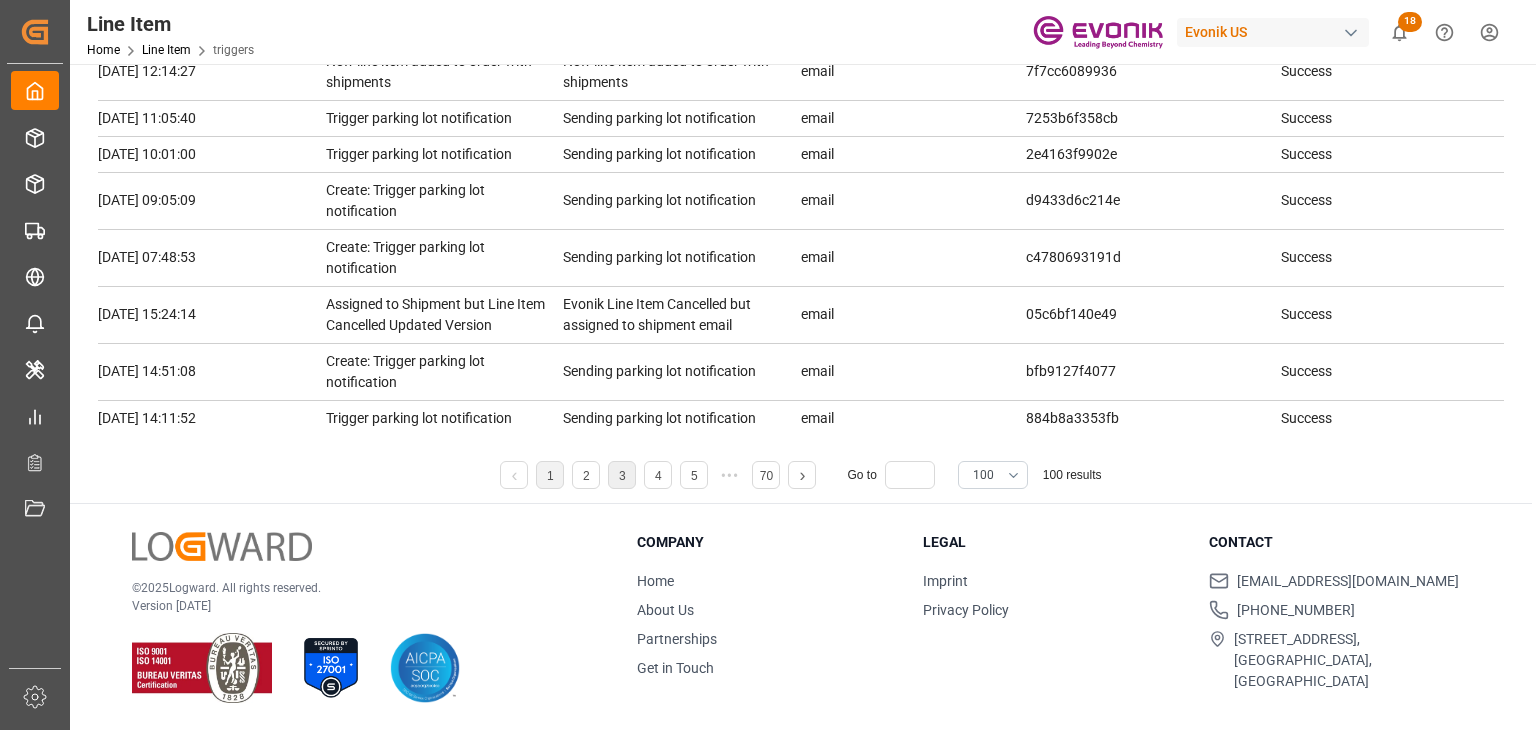 click on "3" at bounding box center (622, 475) 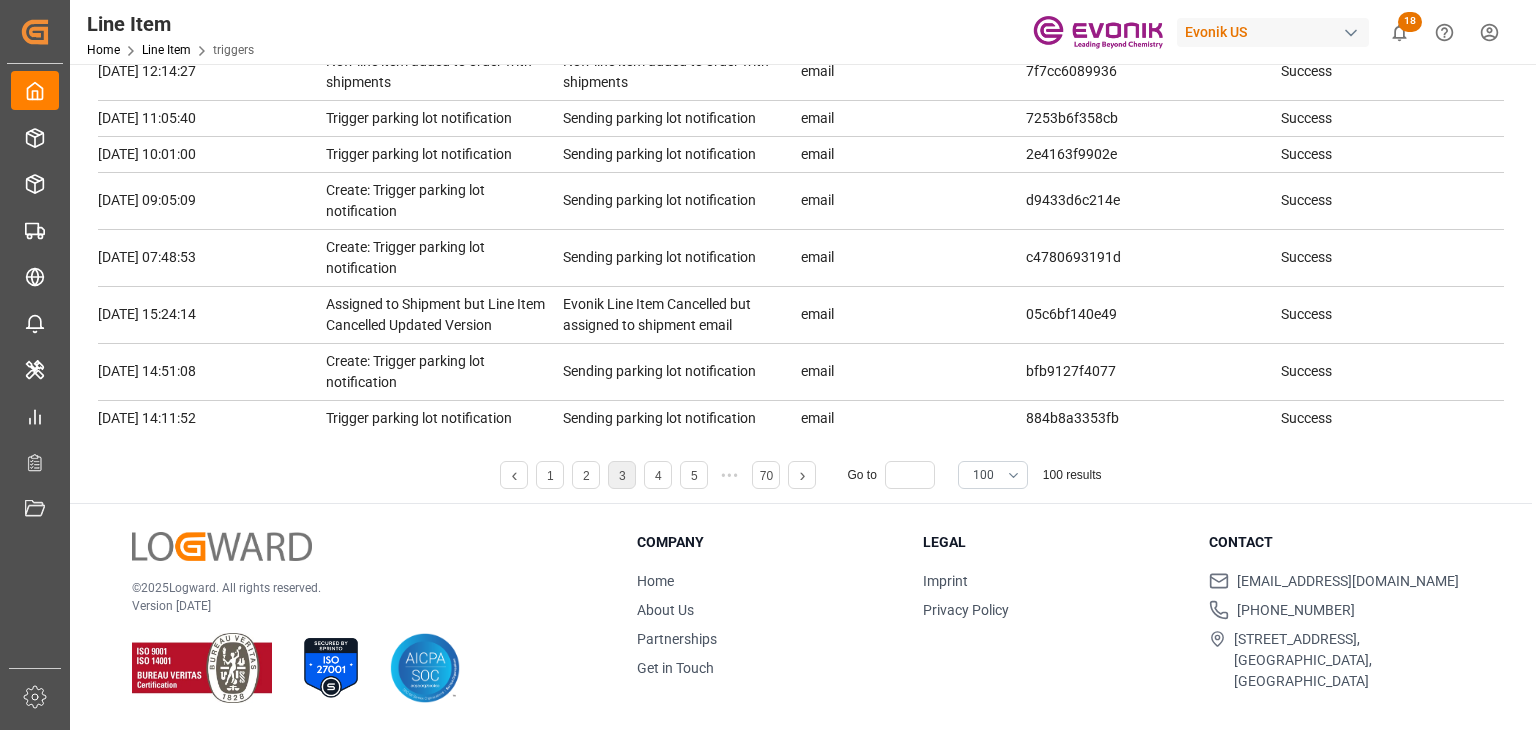 scroll, scrollTop: 4919, scrollLeft: 0, axis: vertical 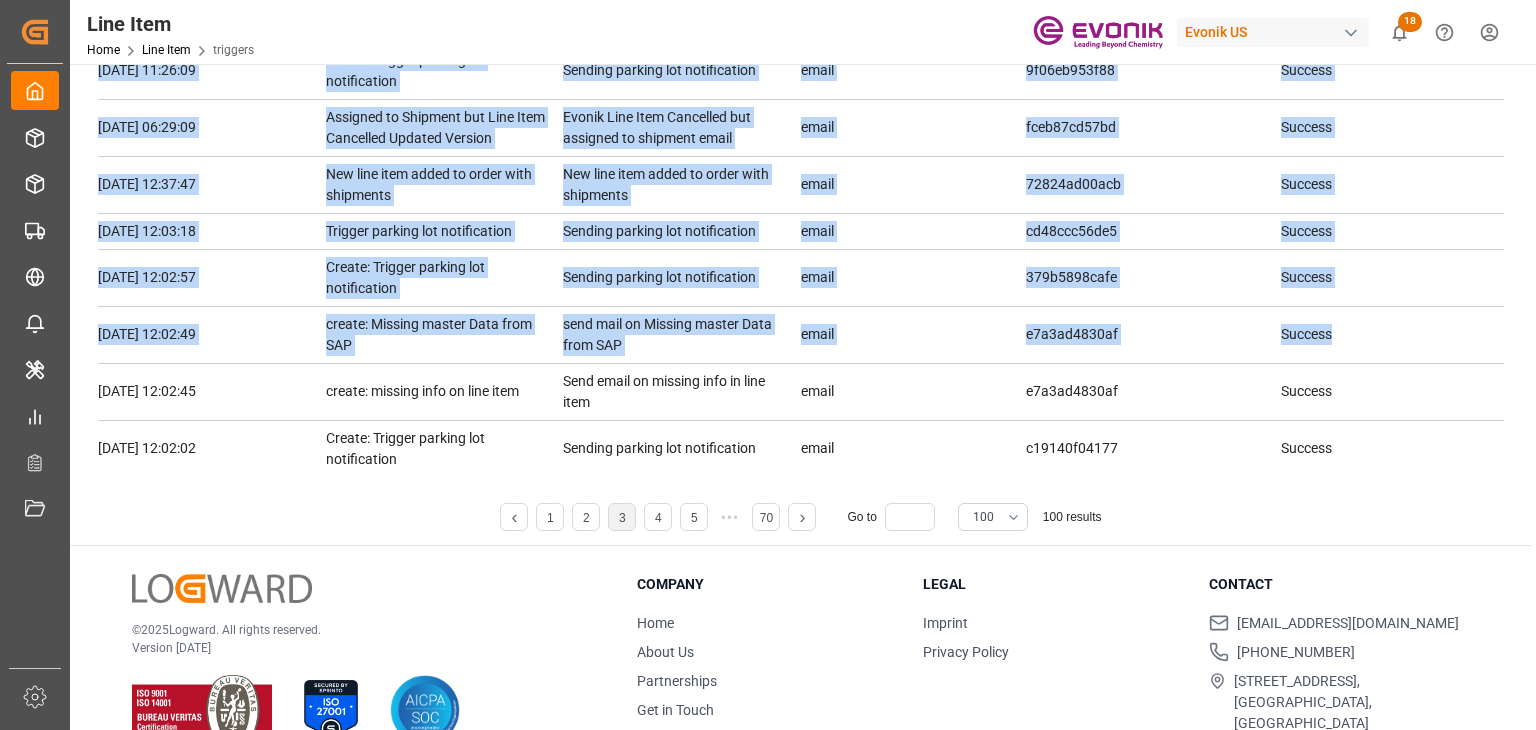 drag, startPoint x: 1370, startPoint y: 339, endPoint x: 491, endPoint y: 351, distance: 879.0819 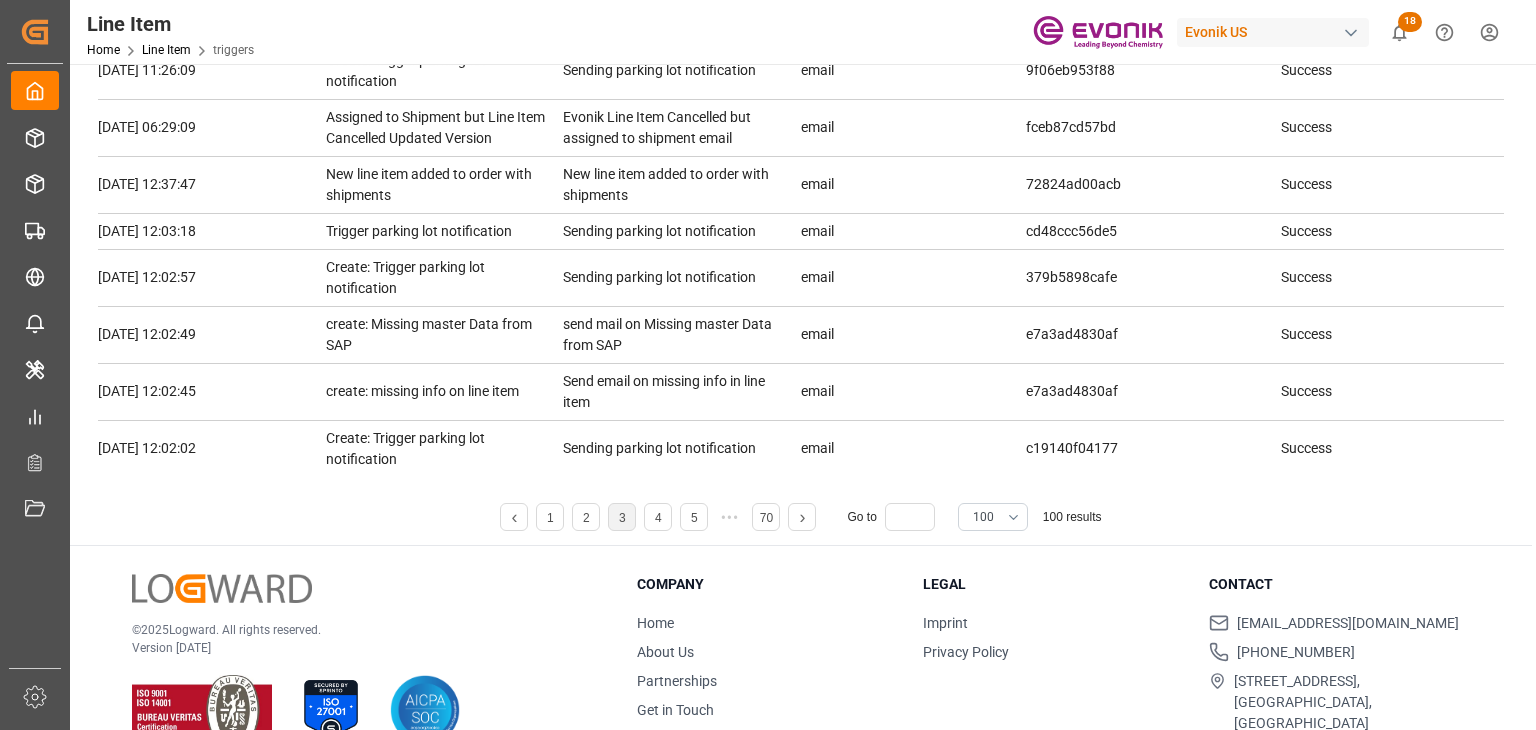 drag, startPoint x: 1055, startPoint y: 381, endPoint x: 1336, endPoint y: 417, distance: 283.29666 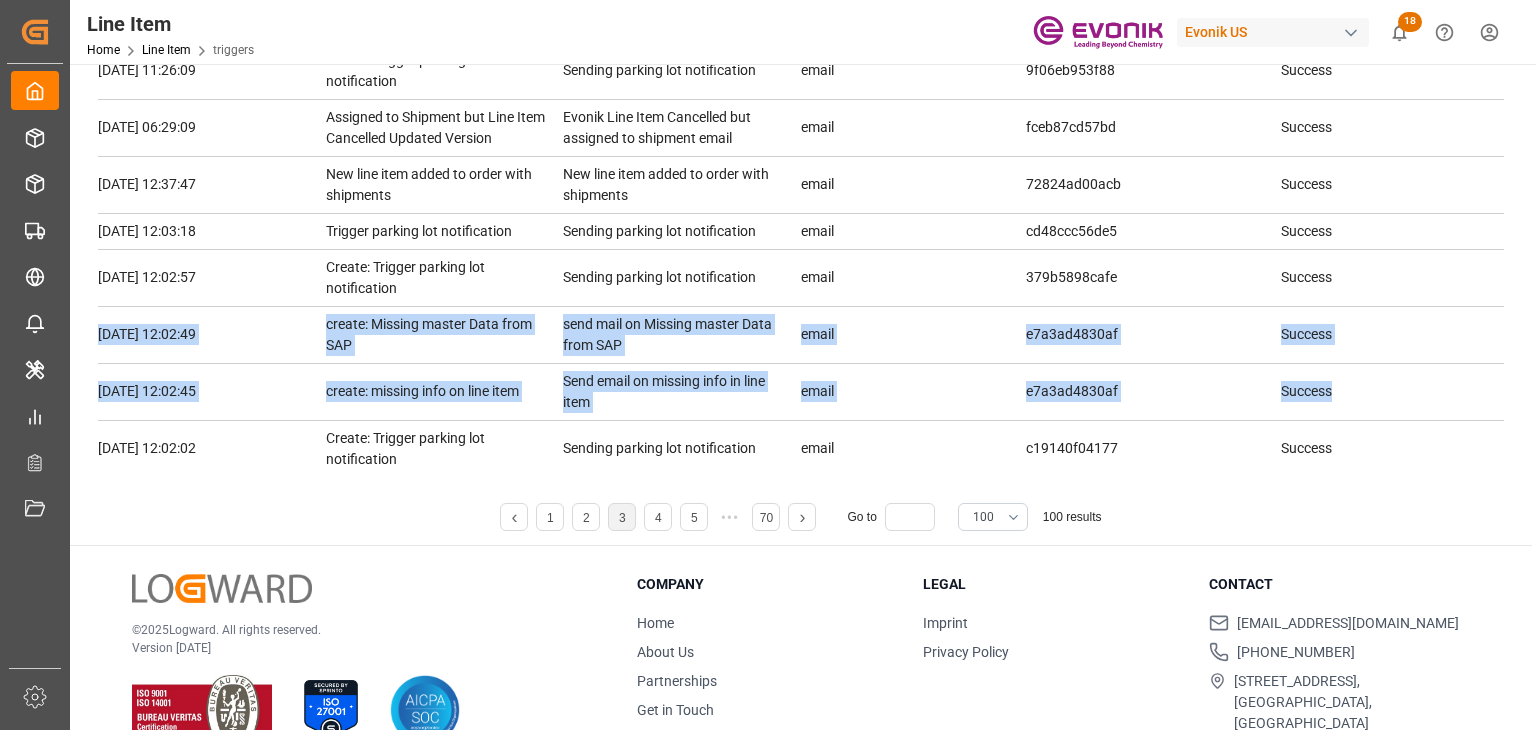 drag, startPoint x: 1355, startPoint y: 381, endPoint x: 100, endPoint y: 333, distance: 1255.9176 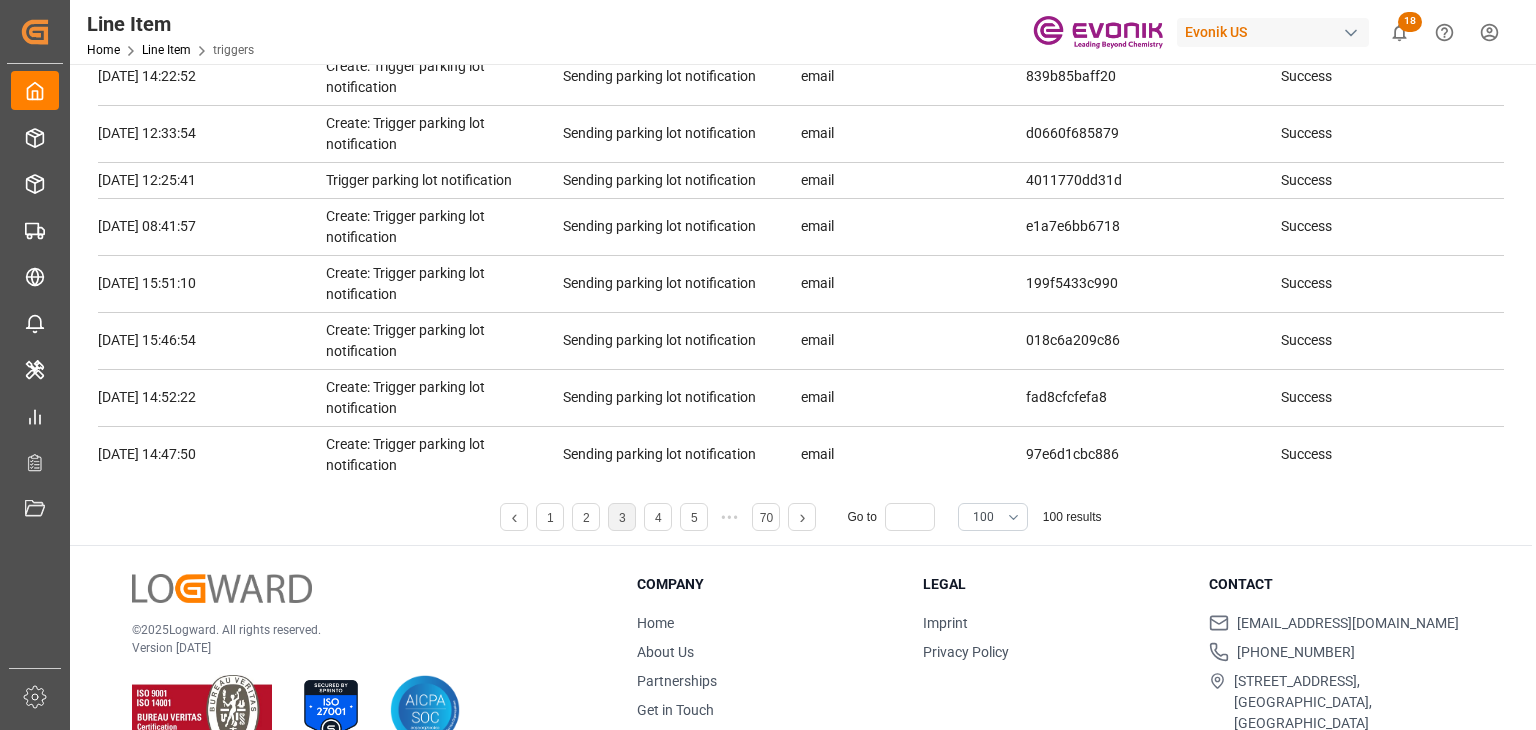 scroll, scrollTop: 0, scrollLeft: 0, axis: both 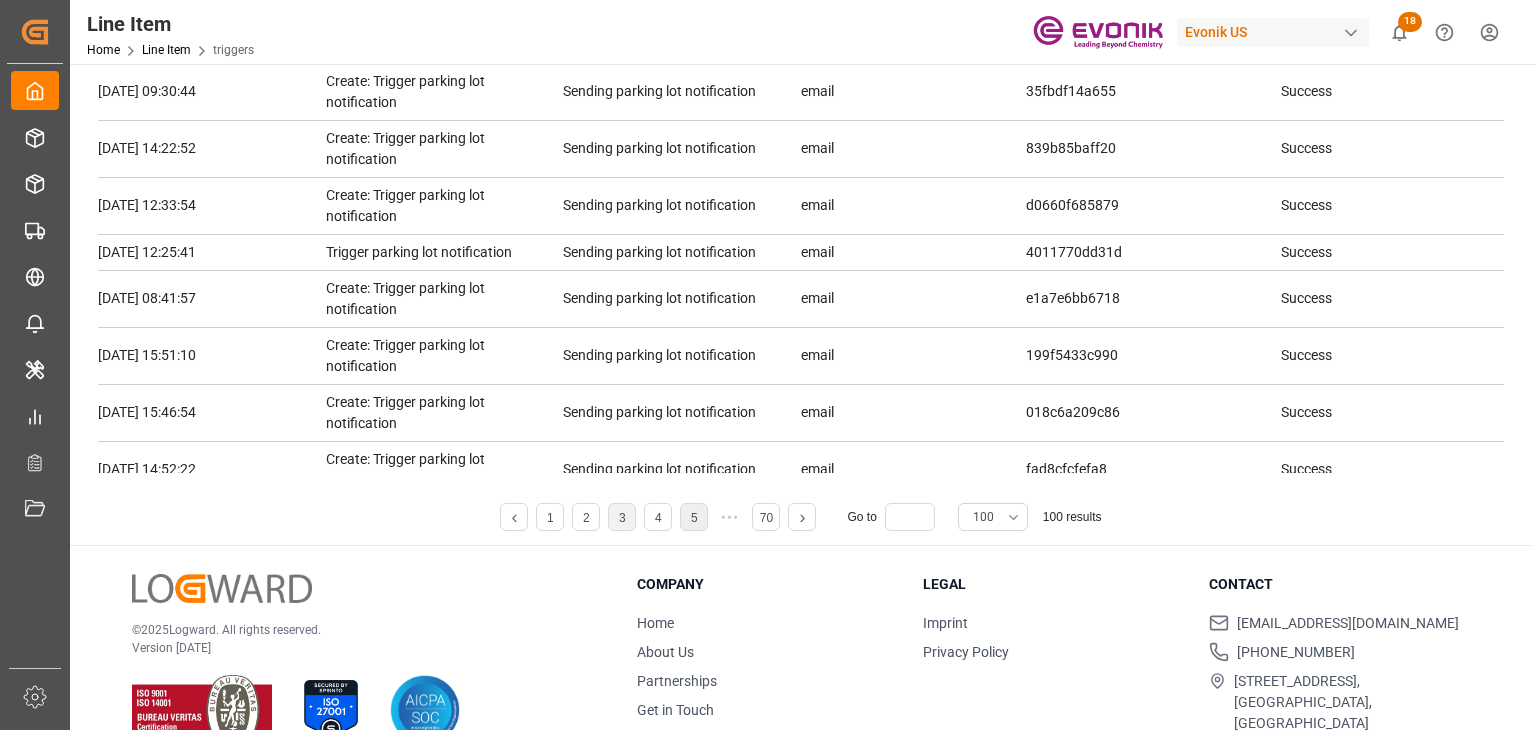 click on "5" at bounding box center [694, 517] 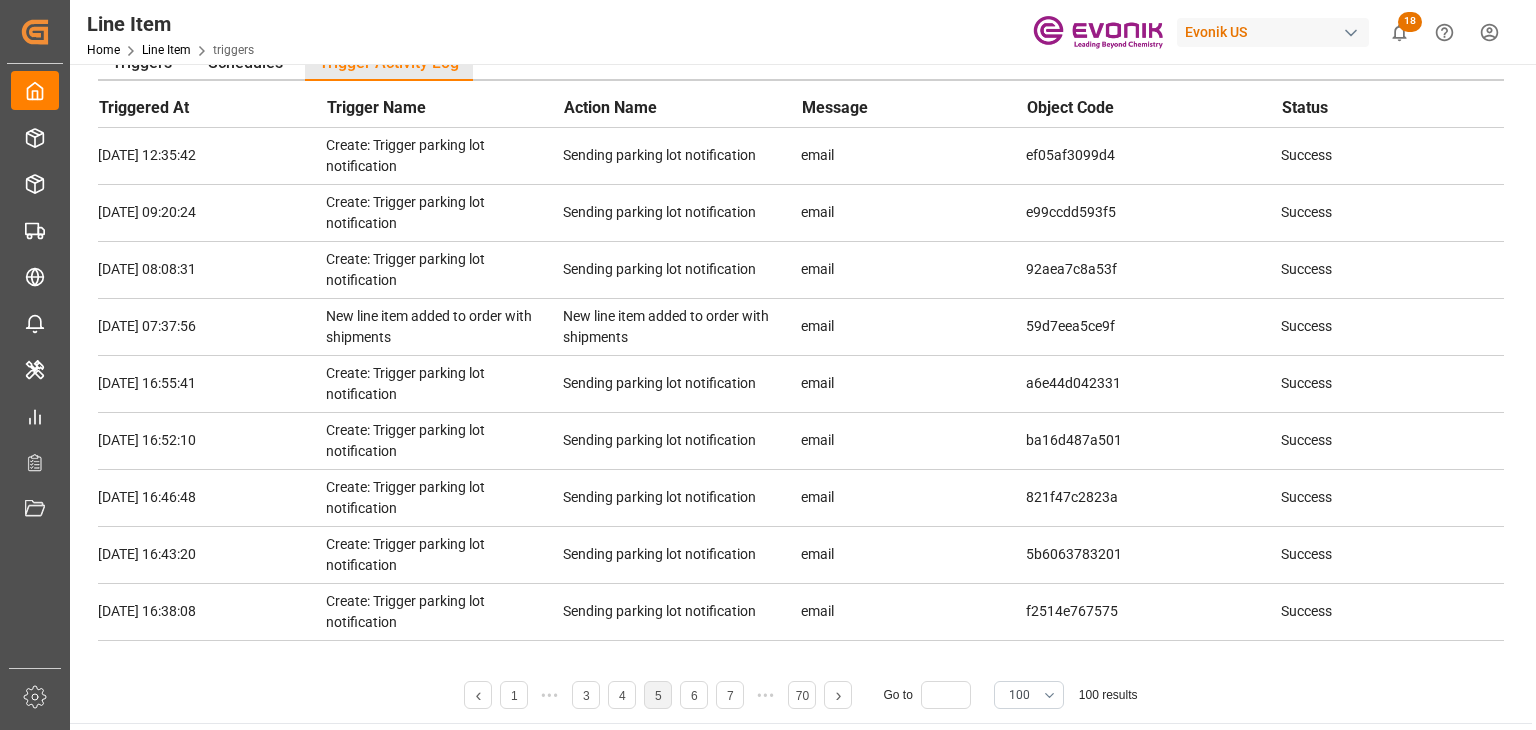 scroll, scrollTop: 100, scrollLeft: 0, axis: vertical 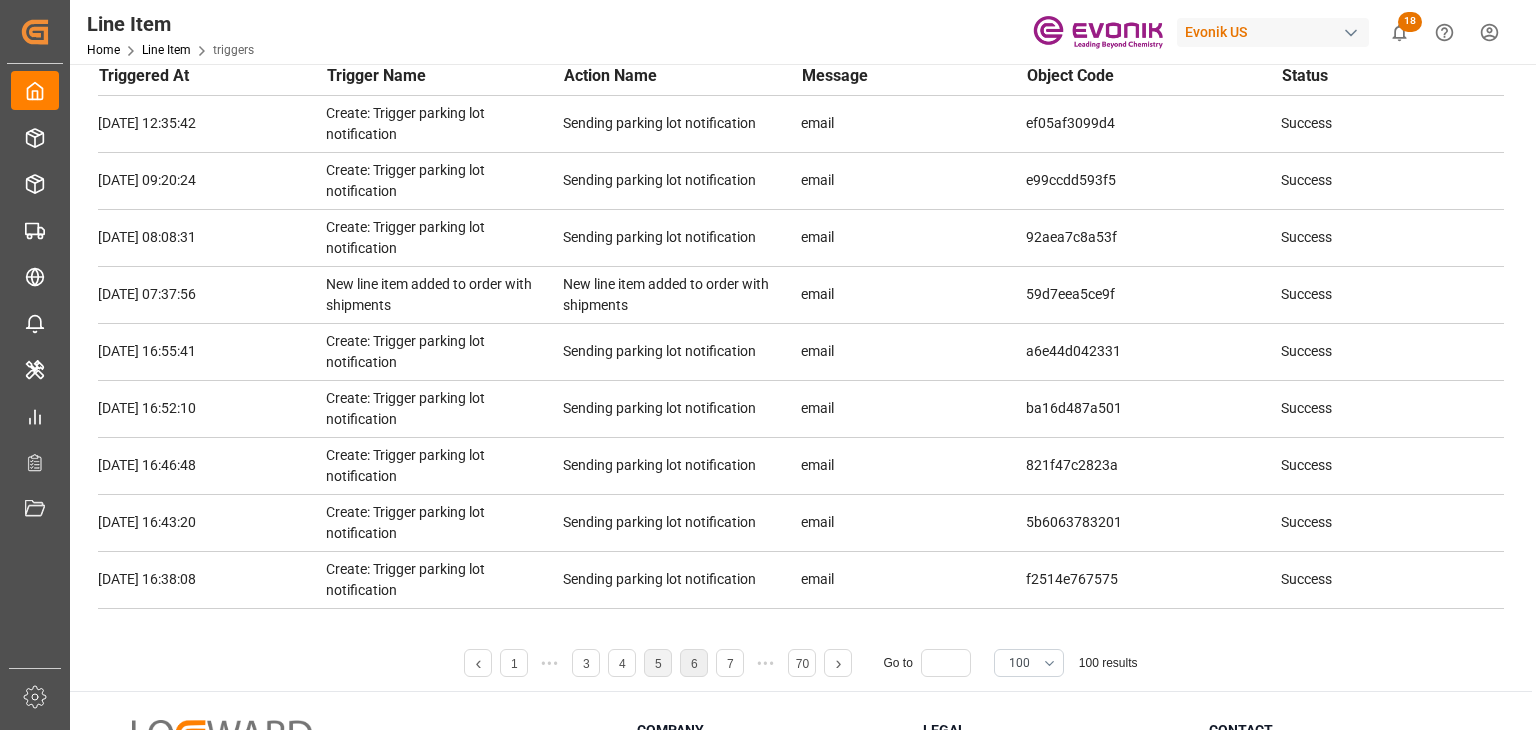 click on "6" at bounding box center (694, 663) 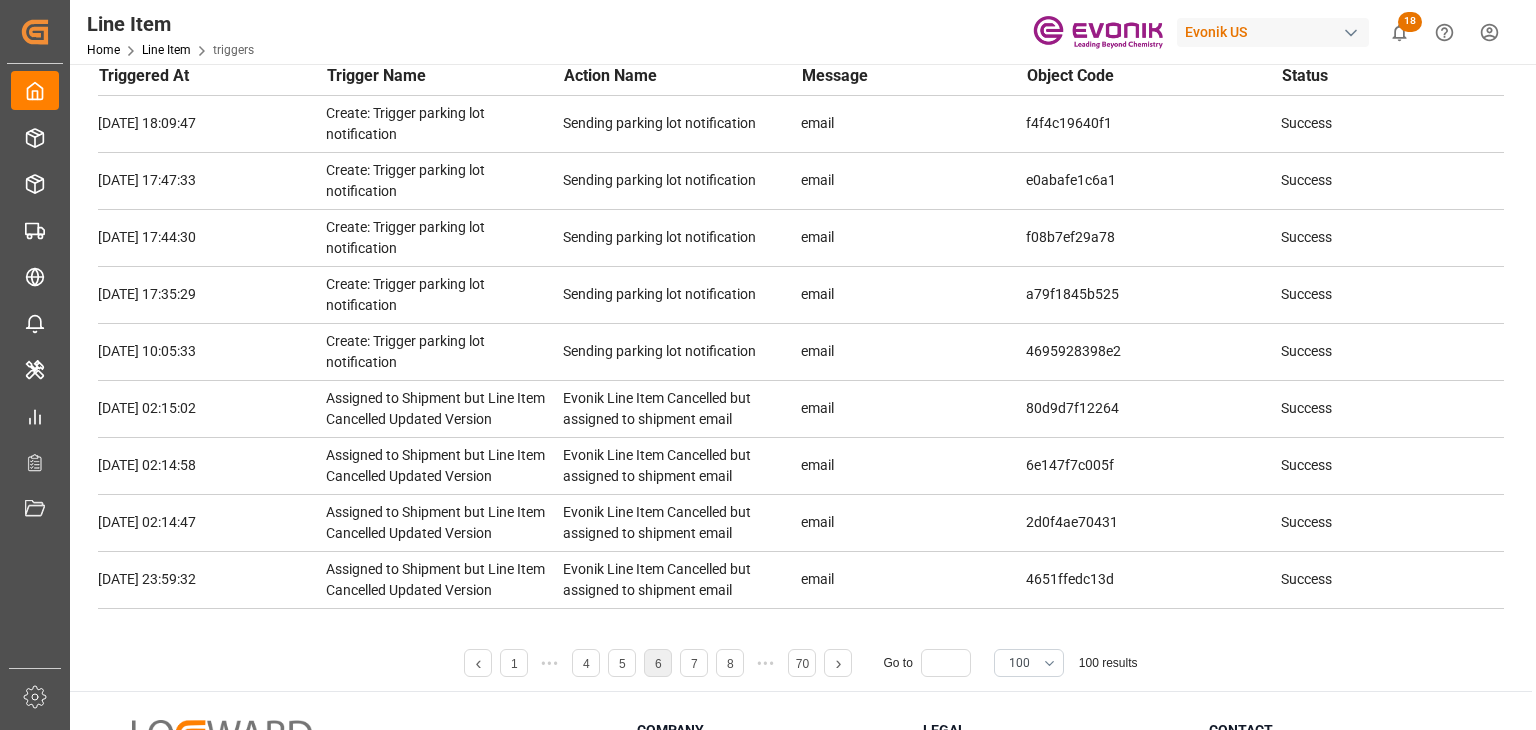 click on "6" at bounding box center (658, 663) 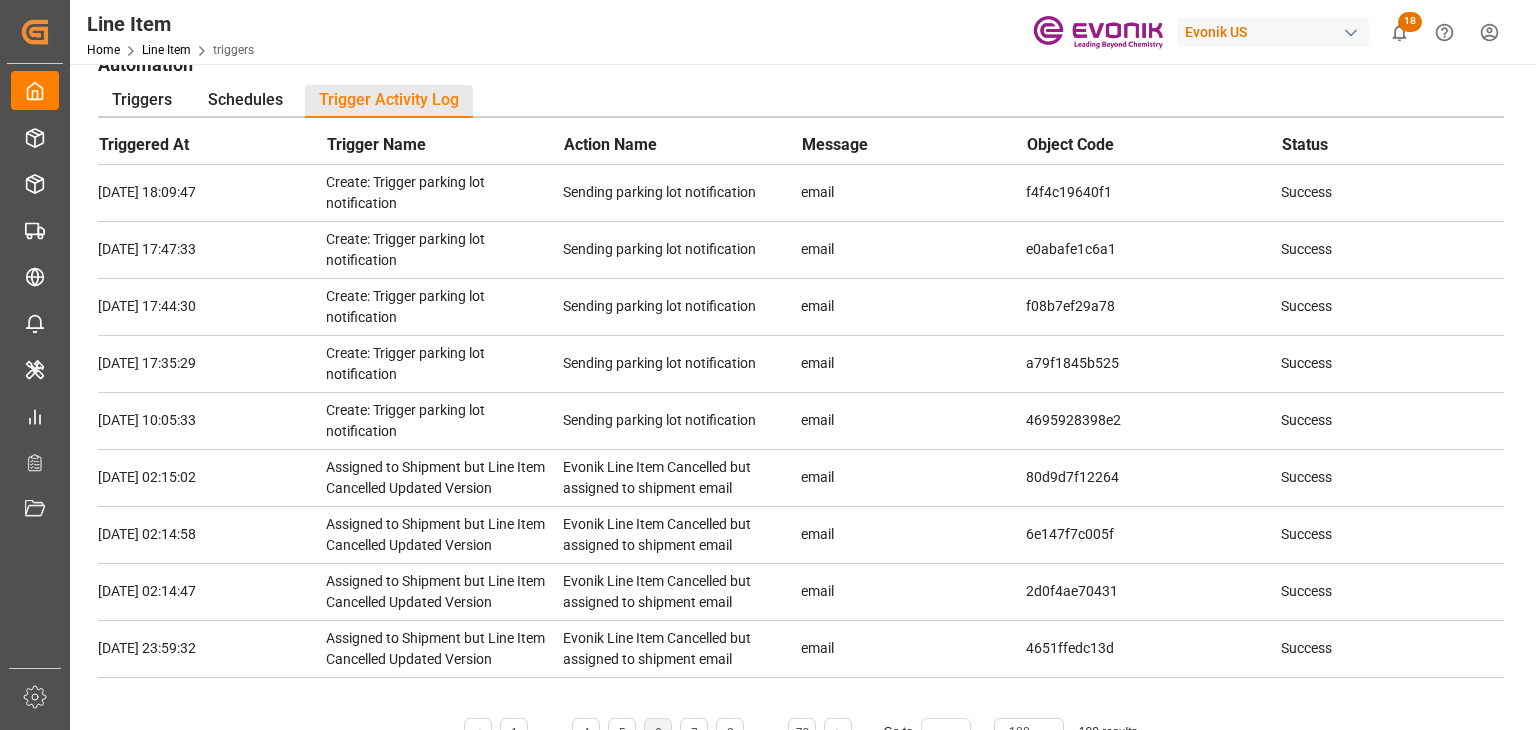 scroll, scrollTop: 0, scrollLeft: 0, axis: both 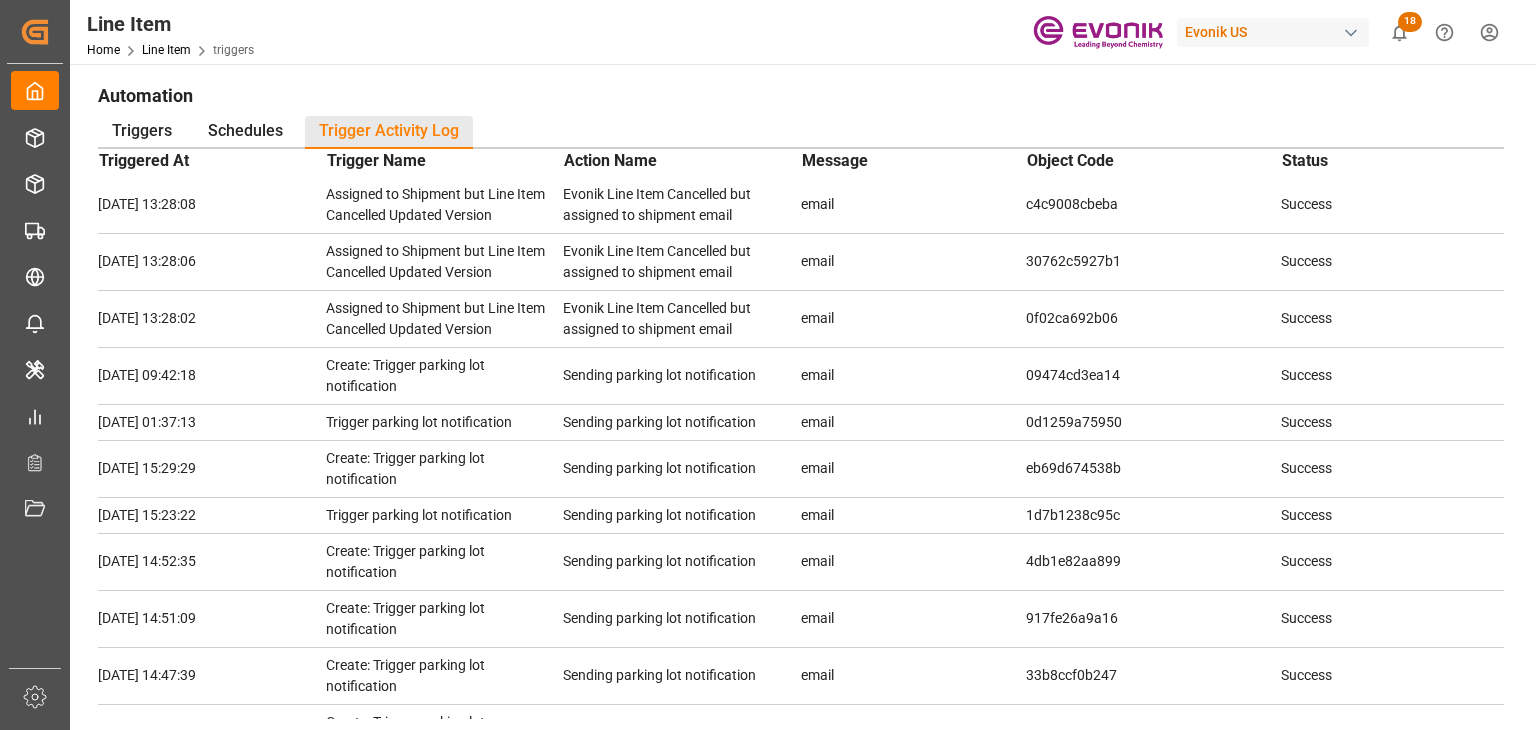 click on "email" at bounding box center (913, 375) 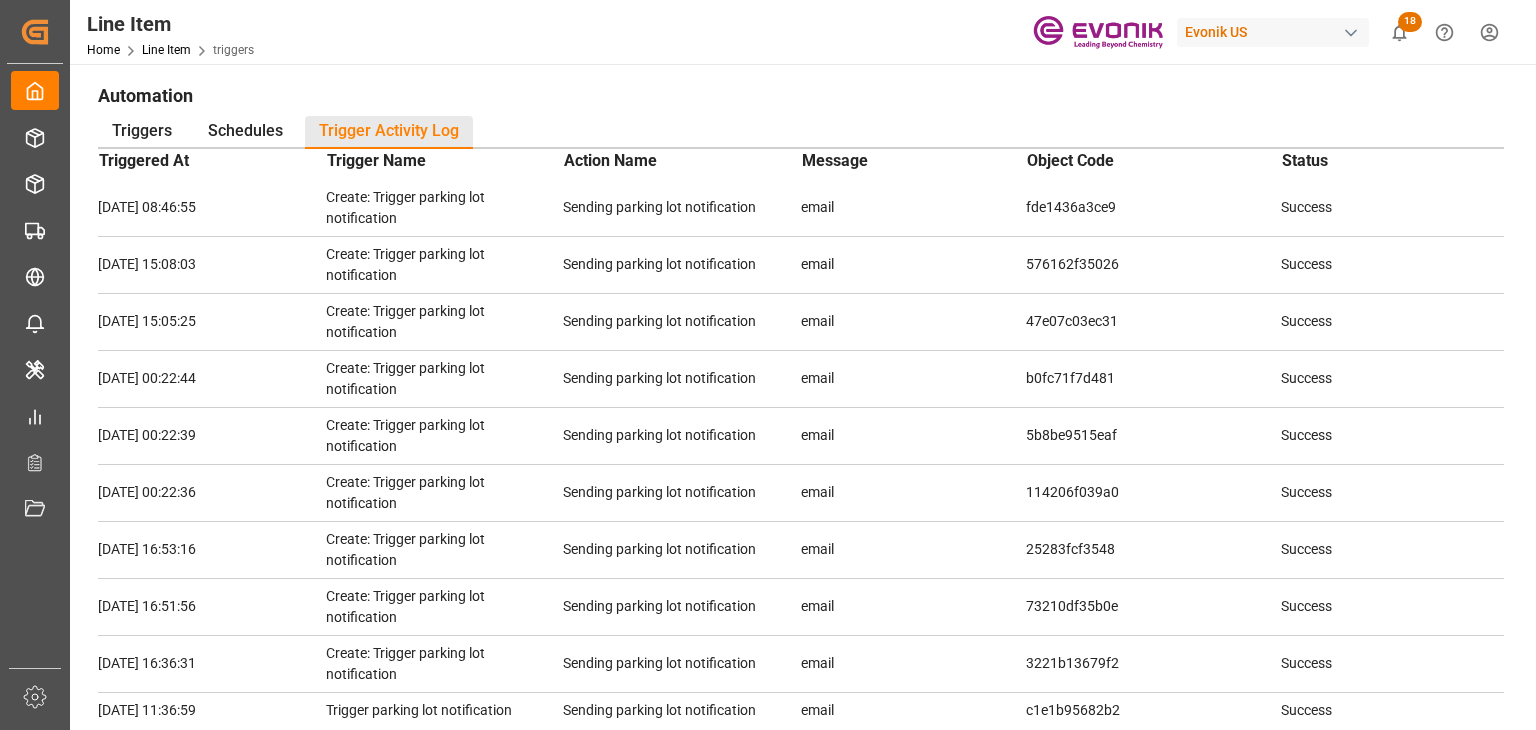 scroll, scrollTop: 5066, scrollLeft: 0, axis: vertical 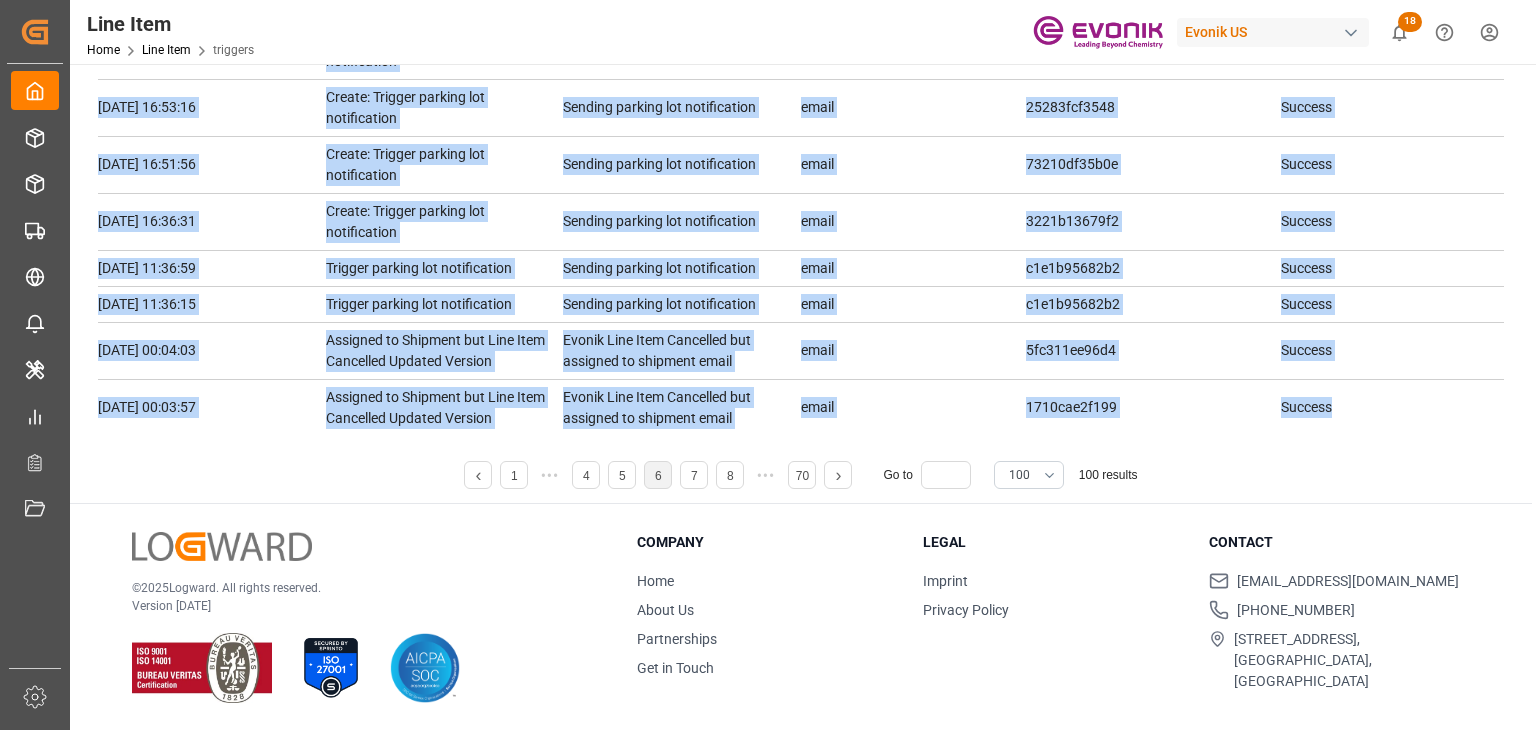 drag, startPoint x: 103, startPoint y: 156, endPoint x: 1330, endPoint y: 405, distance: 1252.0104 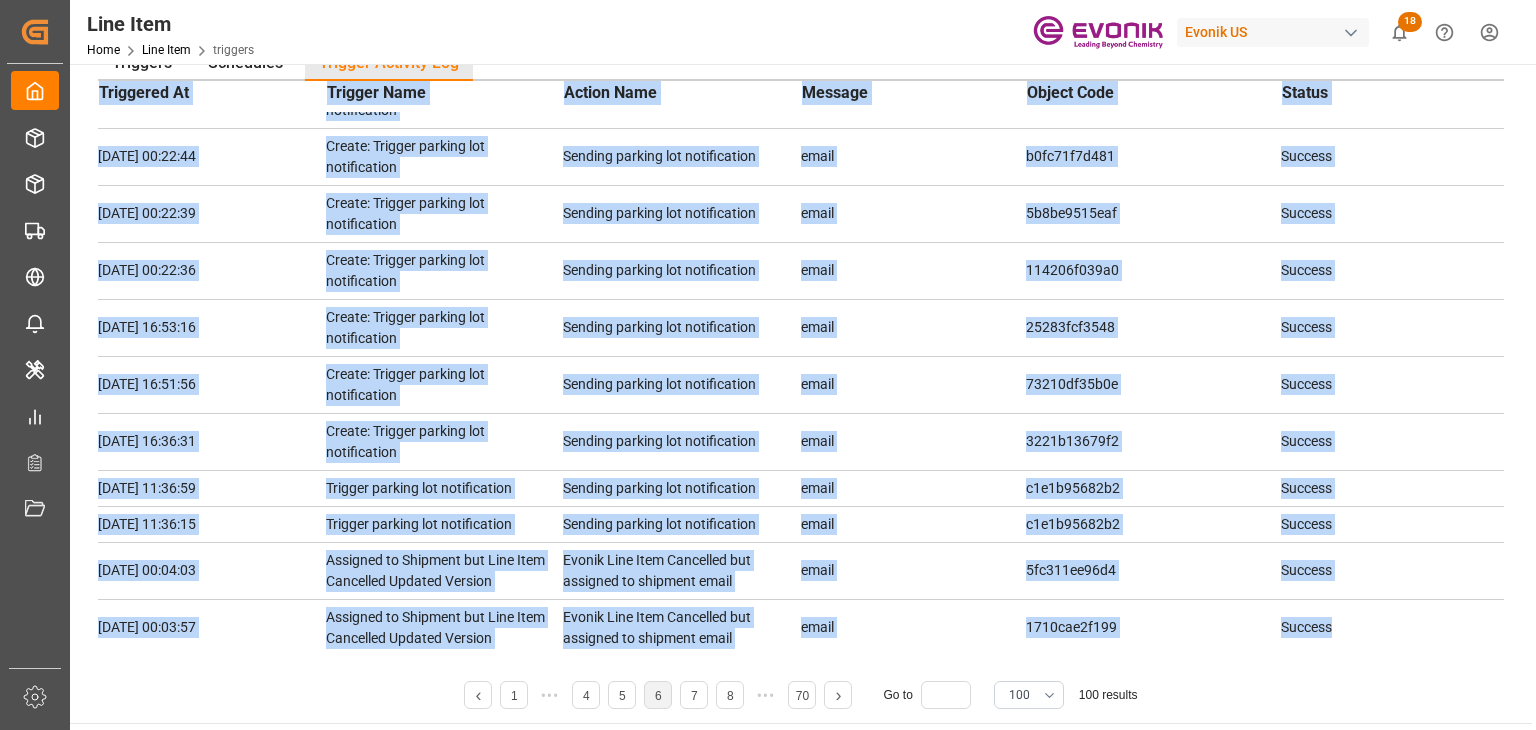 scroll, scrollTop: 0, scrollLeft: 0, axis: both 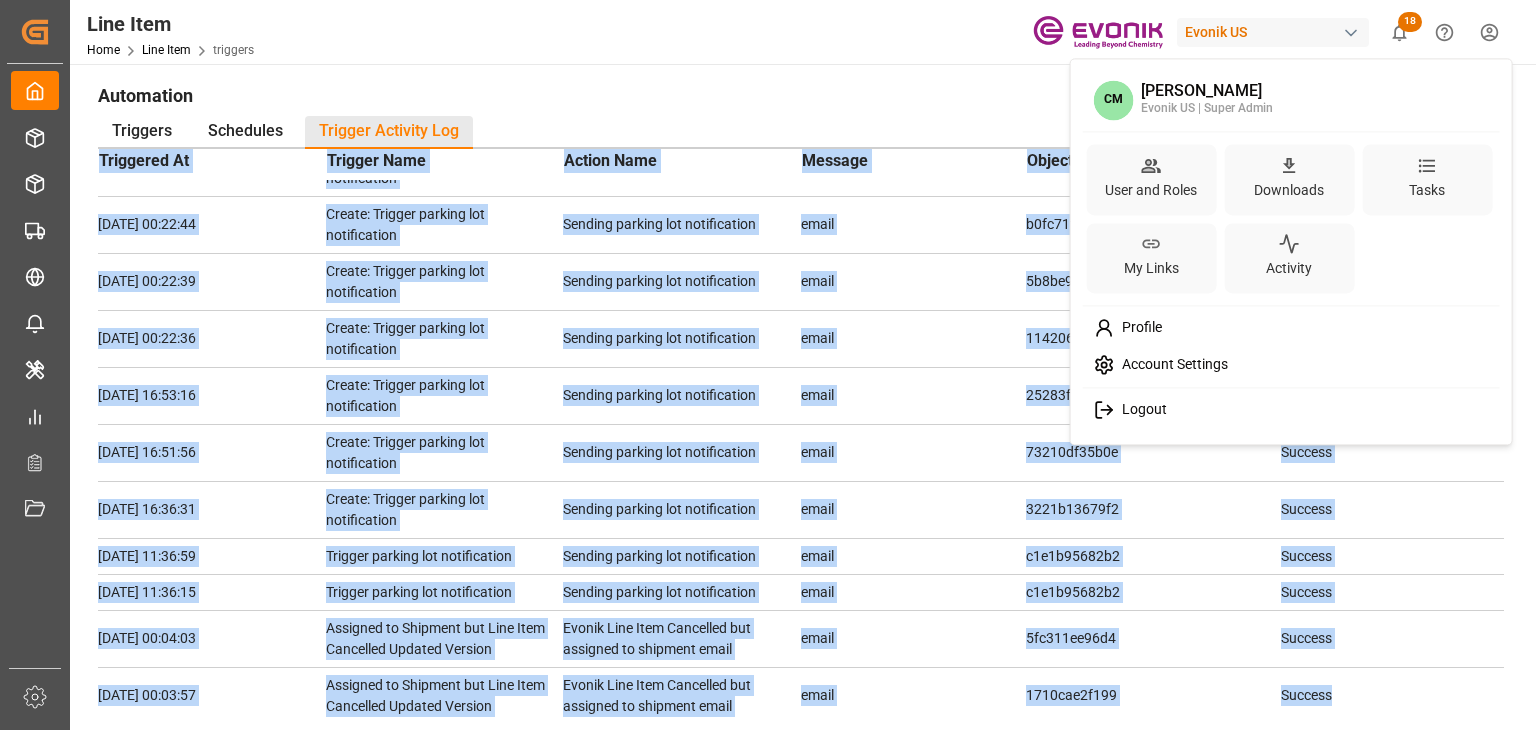 click on "Created by potrace 1.15, written by Peter Selinger 2001-2017 Created by potrace 1.15, written by Peter Selinger 2001-2017 My Cockpit My Cockpit Seafreight Order Management Seafreight Order Management Airfreight Order Management Airfreight Order Management Delivery Management Delivery Management Transport Management Transport Management Error Items Error Items Master Data Management Master Data Management My Reports My Reports Transport Planner Transport Planner Document Management Document Management Sidebar Settings Back to main menu All Shipments All Shipments All Transport Units All Transport Units Pending Bookings Pending Bookings Missing Booking Confirmation Missing Booking Confirmation Pending Drayage Bookings Pending Drayage Bookings Missing Drayage Confirmation Missing Drayage Confirmation Preleg Missing Reference Preleg Missing Reference Pending Mainleg Cost Message Pending Mainleg Cost Message Pending Preleg Cost Message Pending Preleg Cost Message Completed shipments Completed shipments Line Item 1" at bounding box center (768, 365) 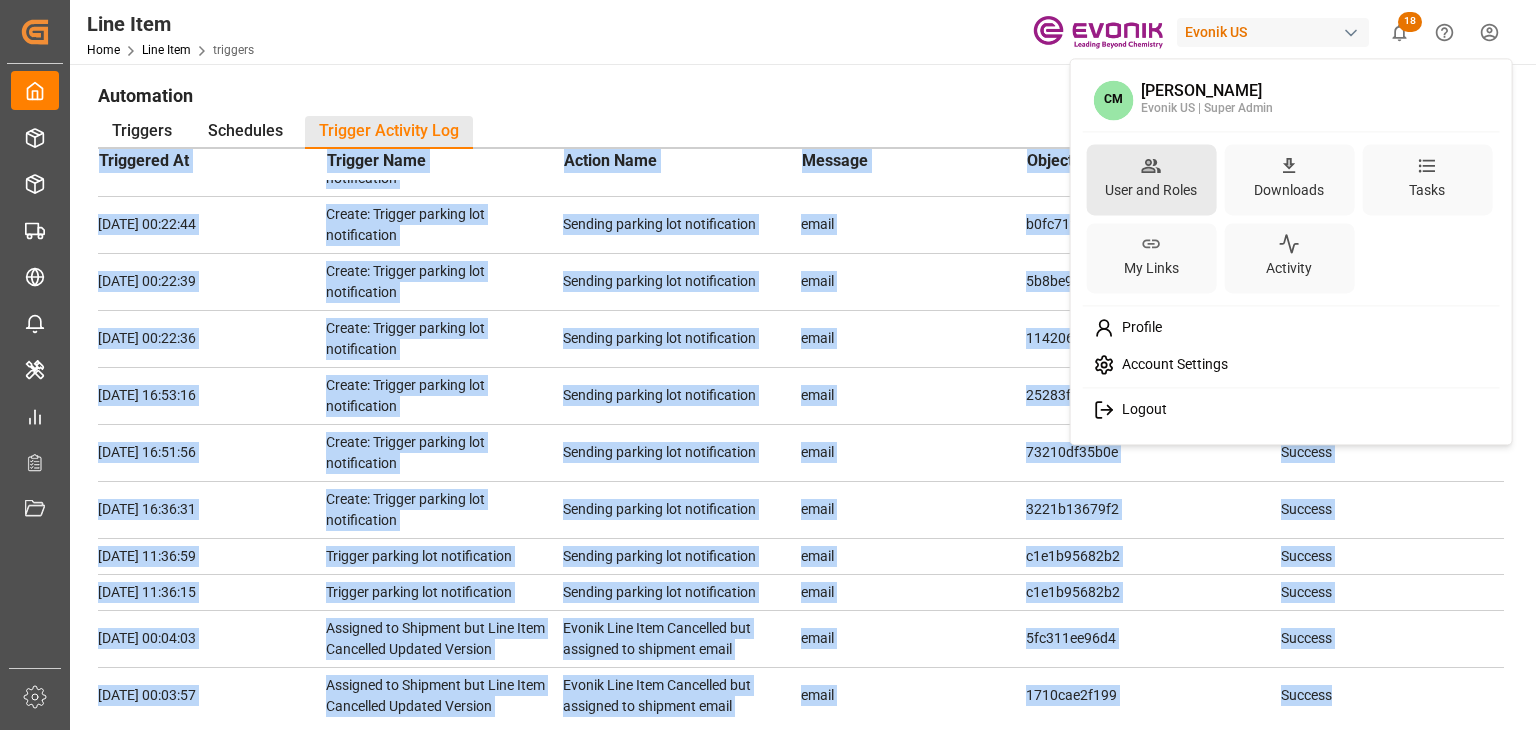 click 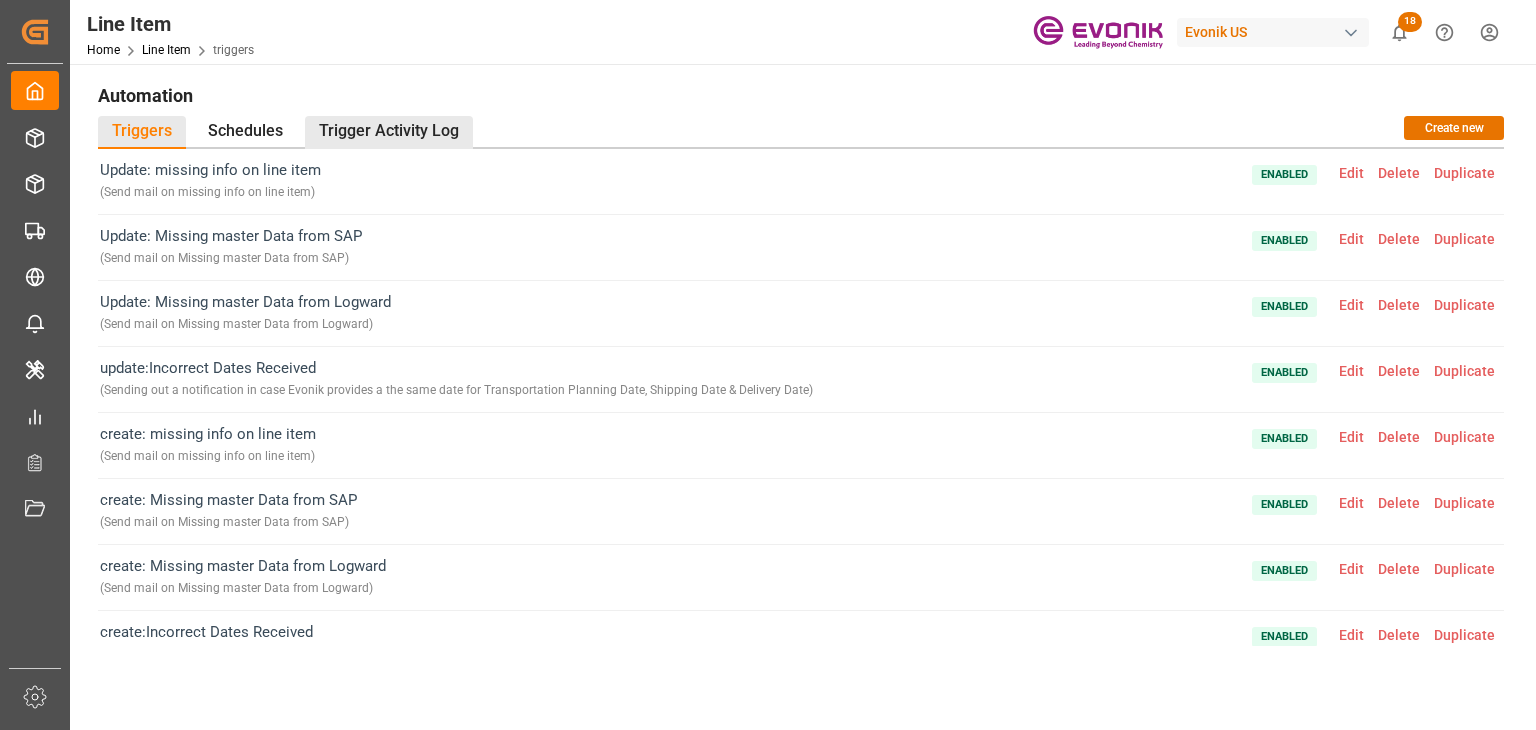 click on "Trigger Activity Log" at bounding box center [389, 132] 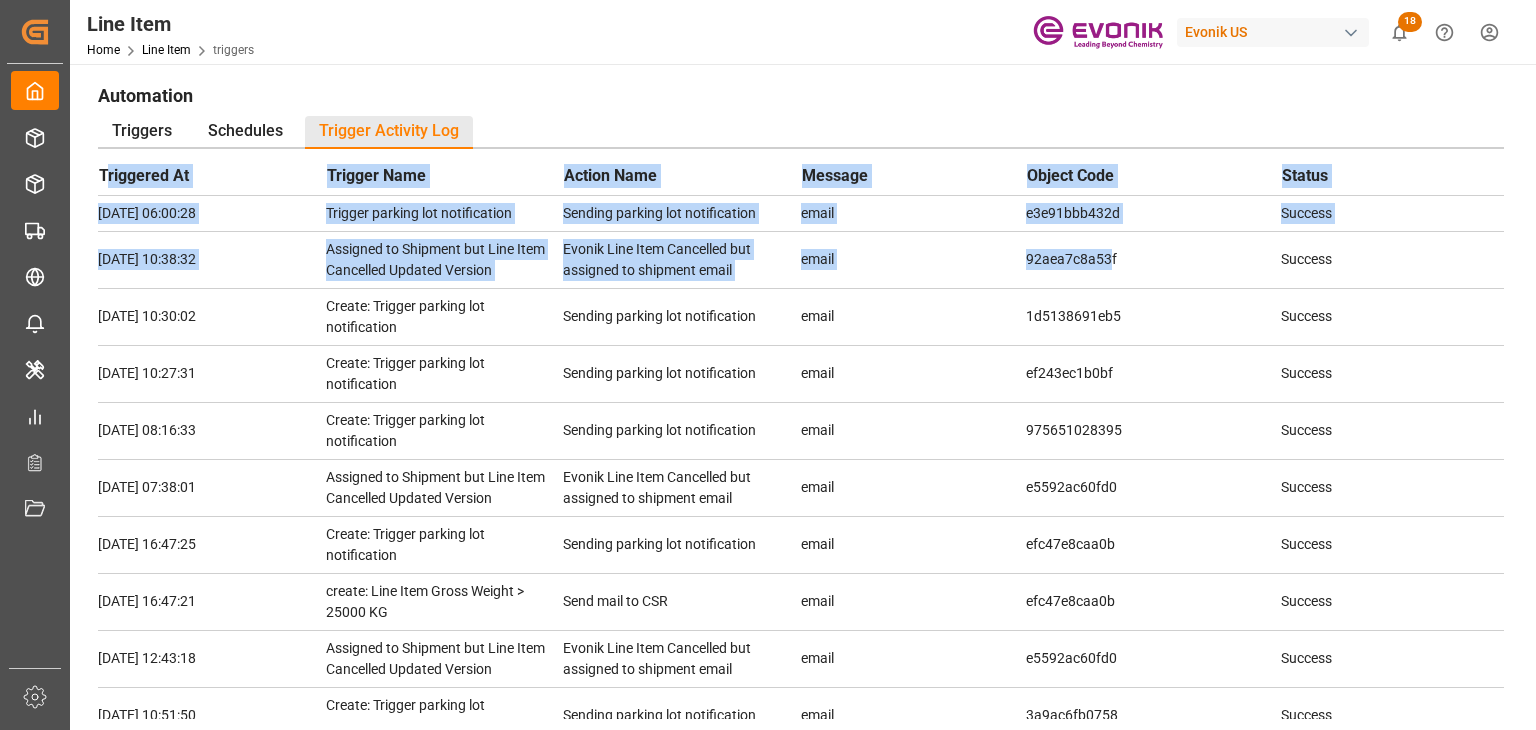 drag, startPoint x: 106, startPoint y: 173, endPoint x: 1104, endPoint y: 267, distance: 1002.41705 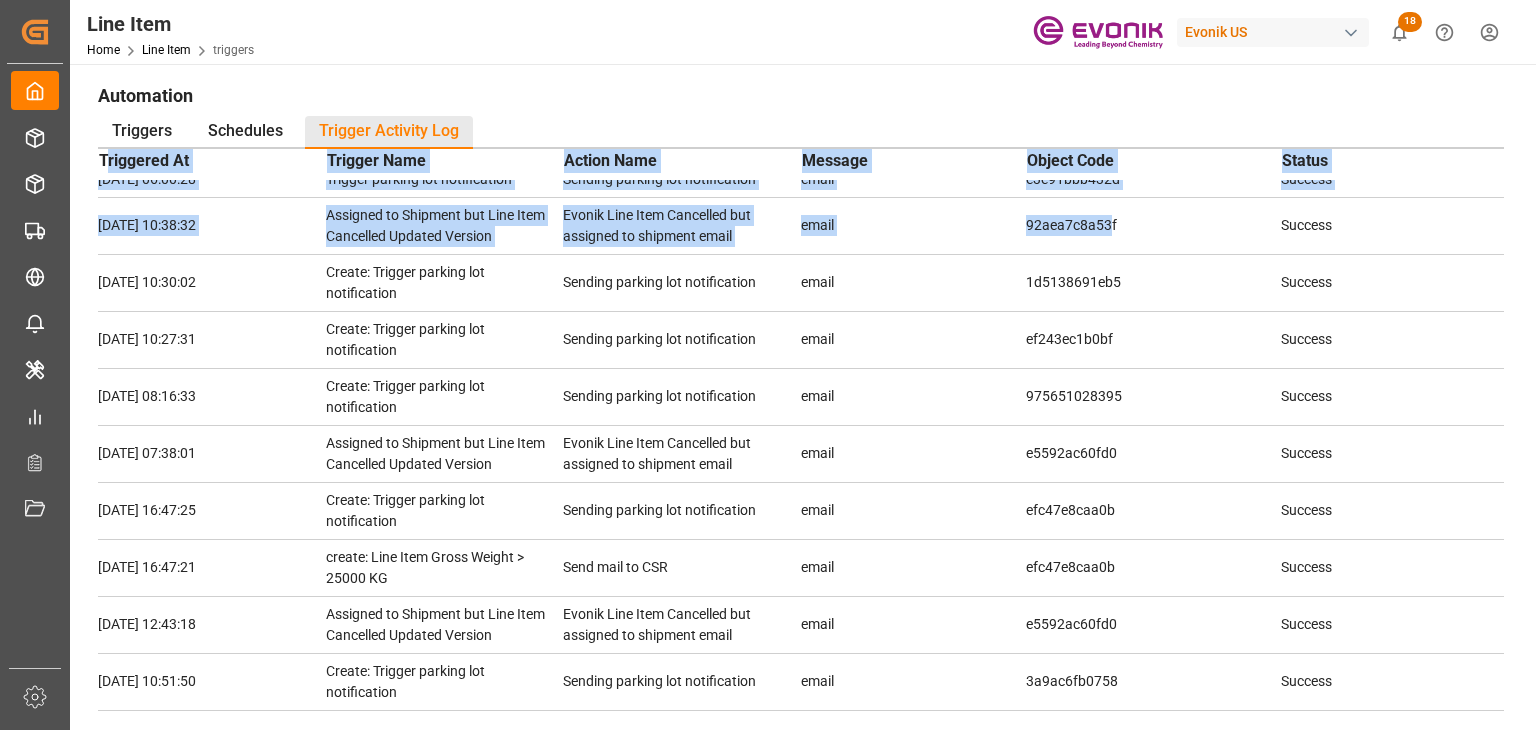 scroll, scrollTop: 0, scrollLeft: 0, axis: both 